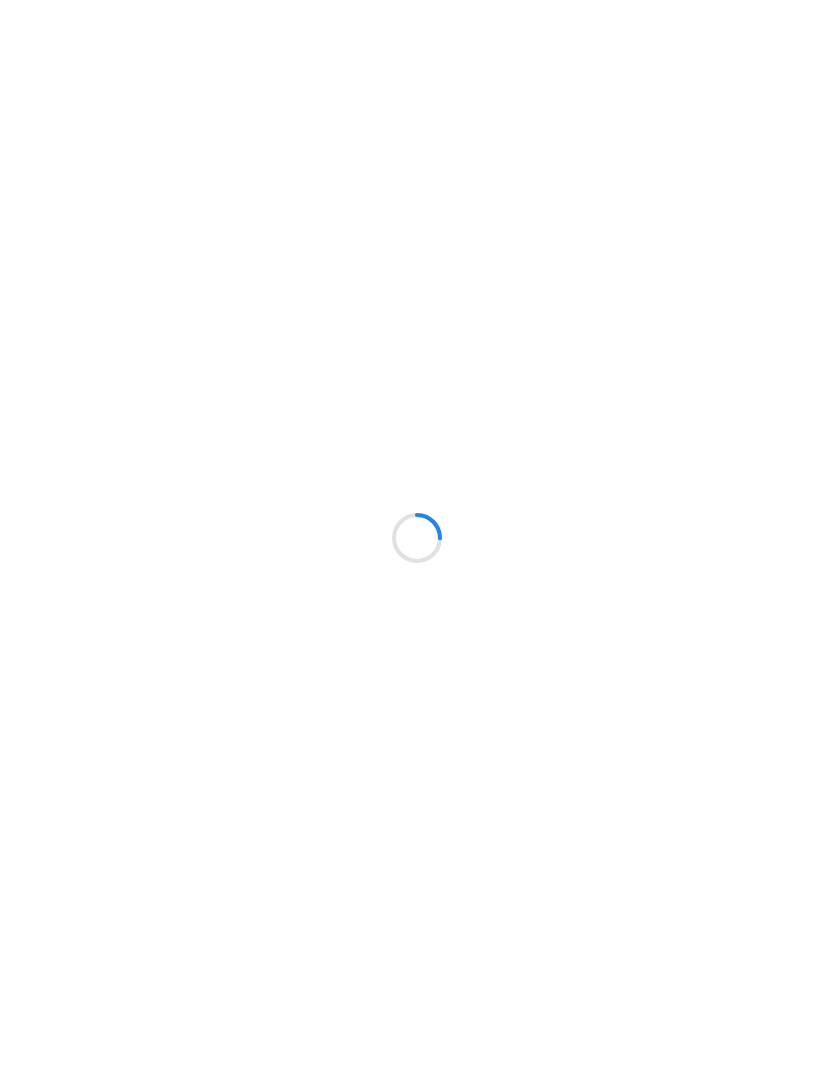 scroll, scrollTop: 0, scrollLeft: 0, axis: both 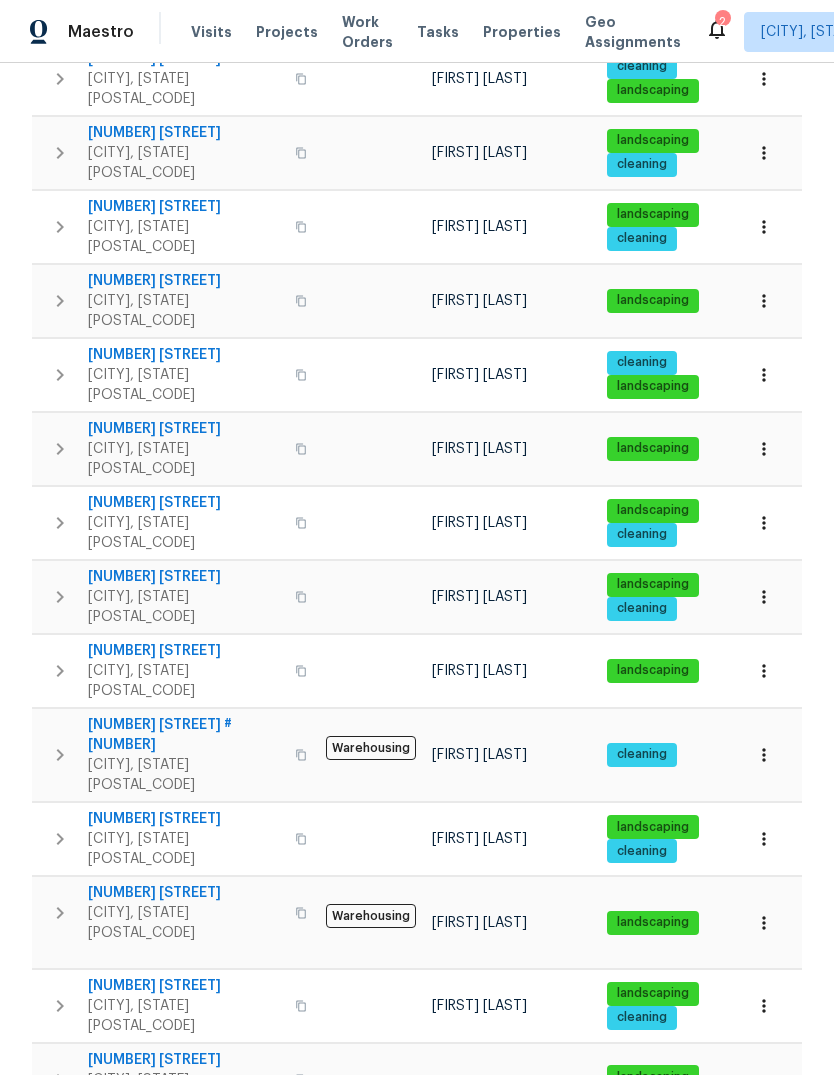 click on "2309 Dallas Ave" at bounding box center (185, 819) 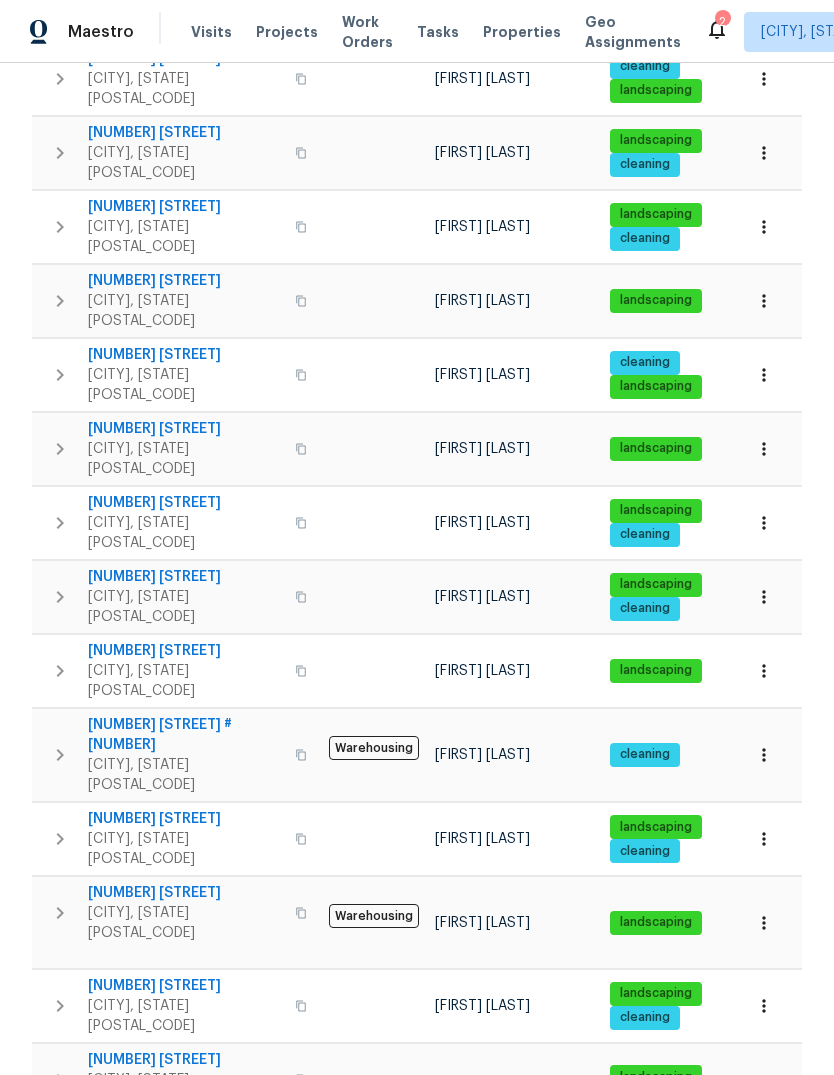 scroll, scrollTop: 0, scrollLeft: 0, axis: both 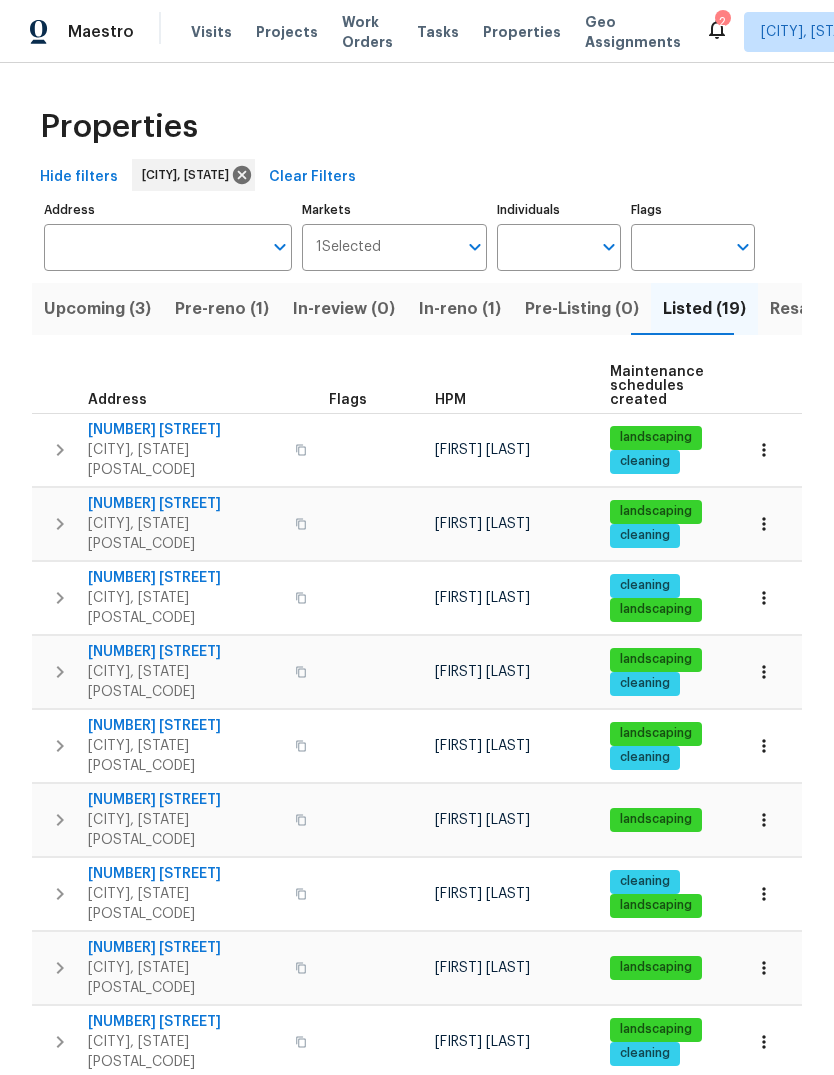 click on "In-reno (1)" at bounding box center (460, 309) 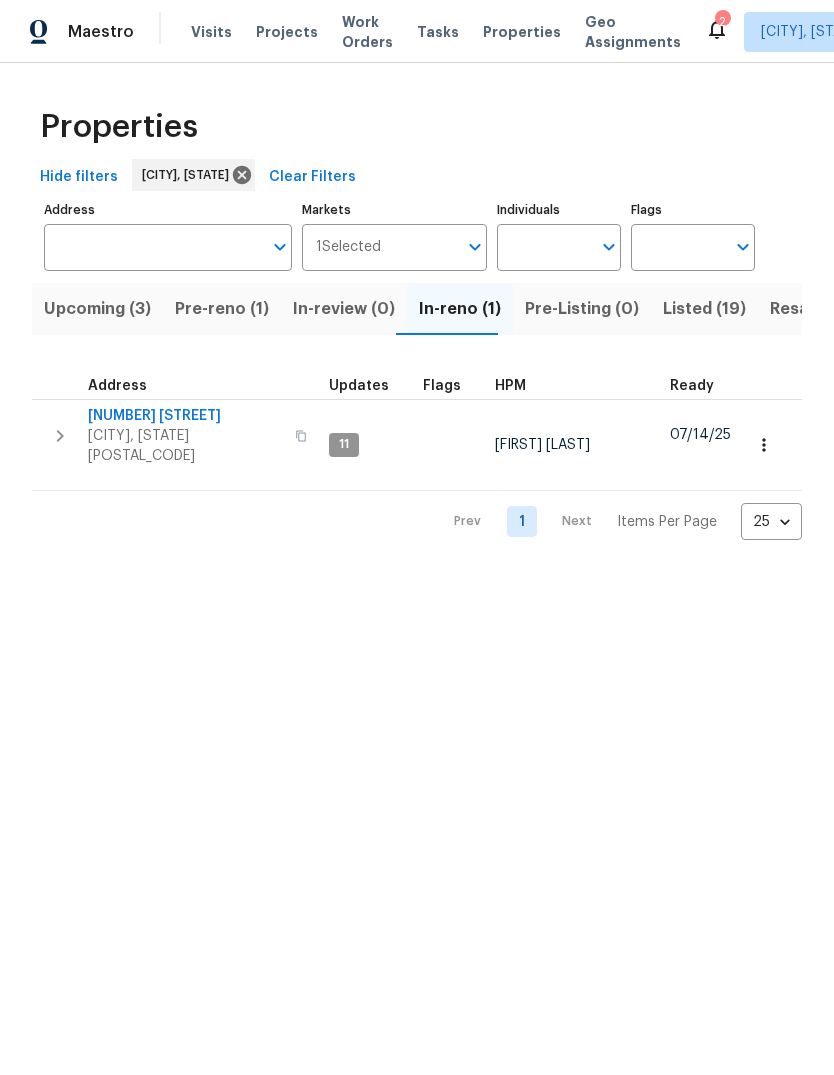 click at bounding box center (301, 436) 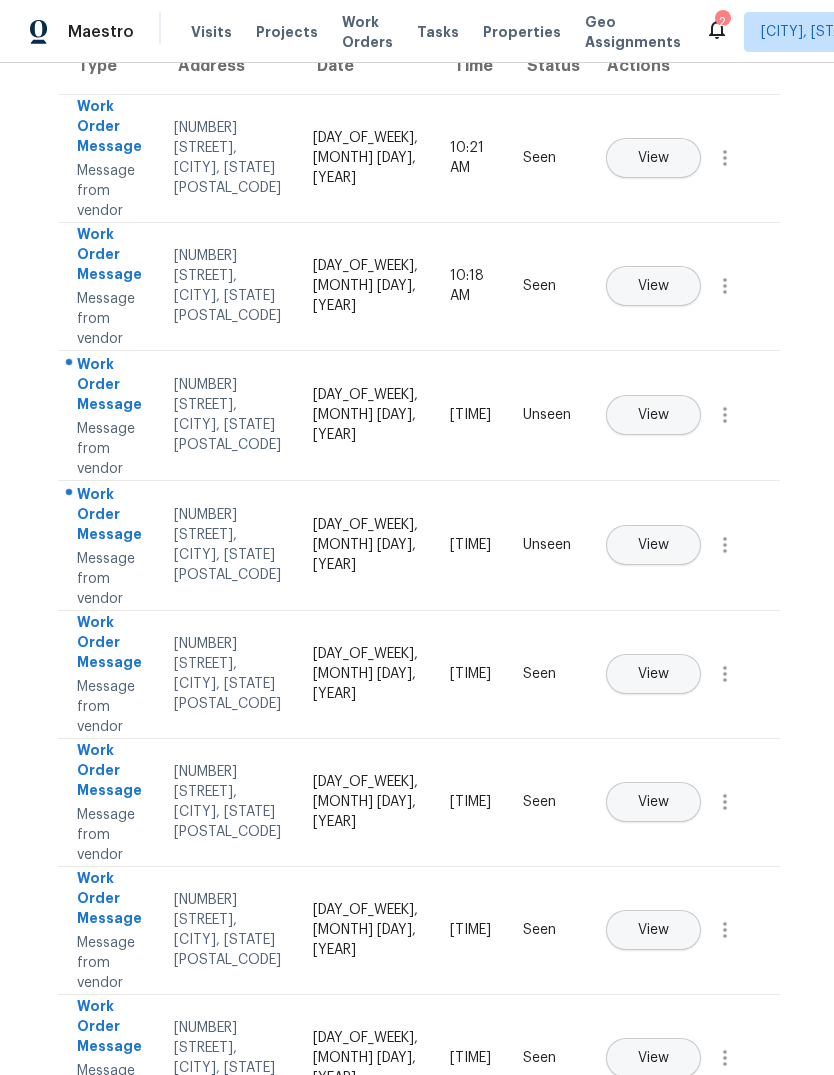 scroll, scrollTop: 166, scrollLeft: 6, axis: both 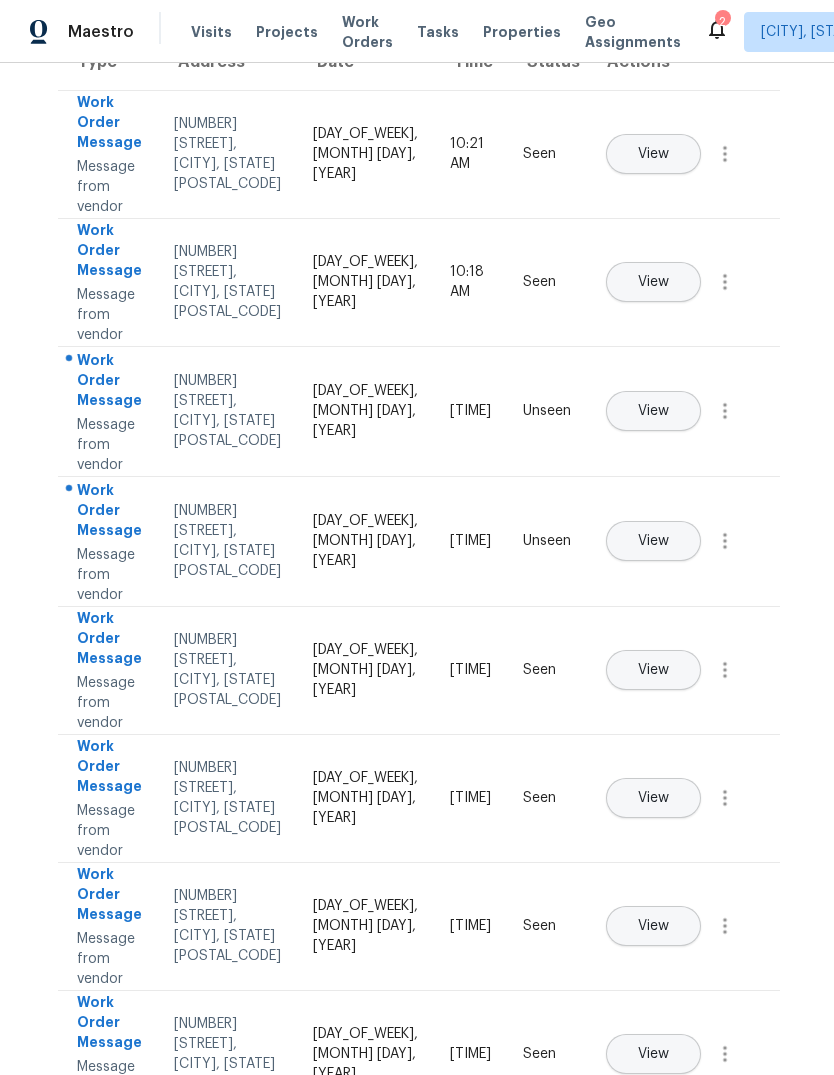 click on "View" at bounding box center (653, 411) 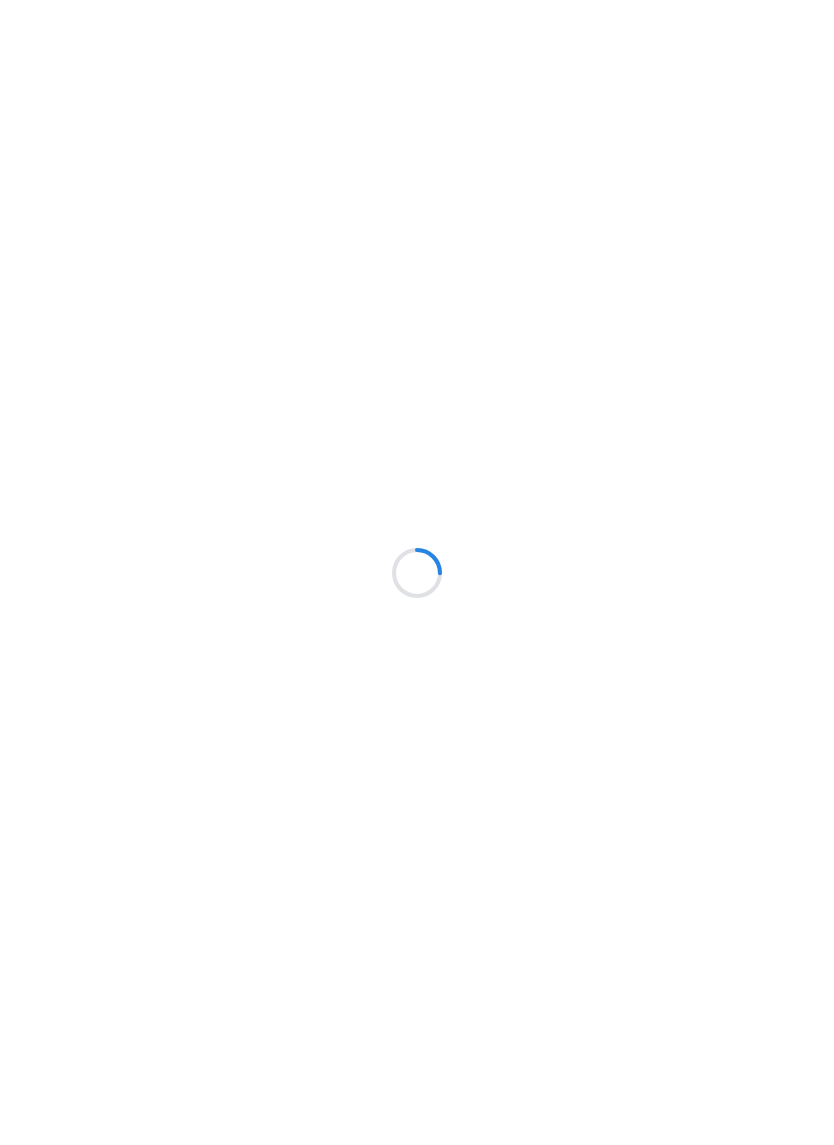scroll, scrollTop: 0, scrollLeft: 0, axis: both 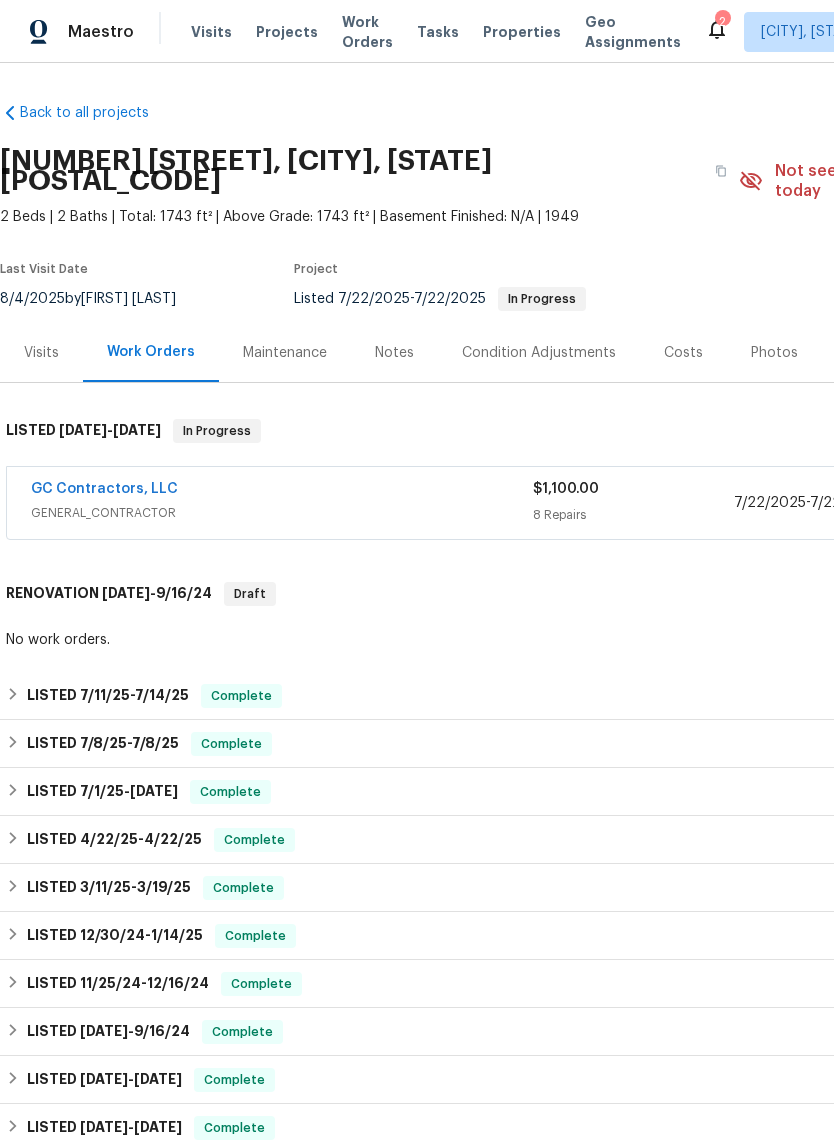click on "GC Contractors, LLC" at bounding box center (104, 489) 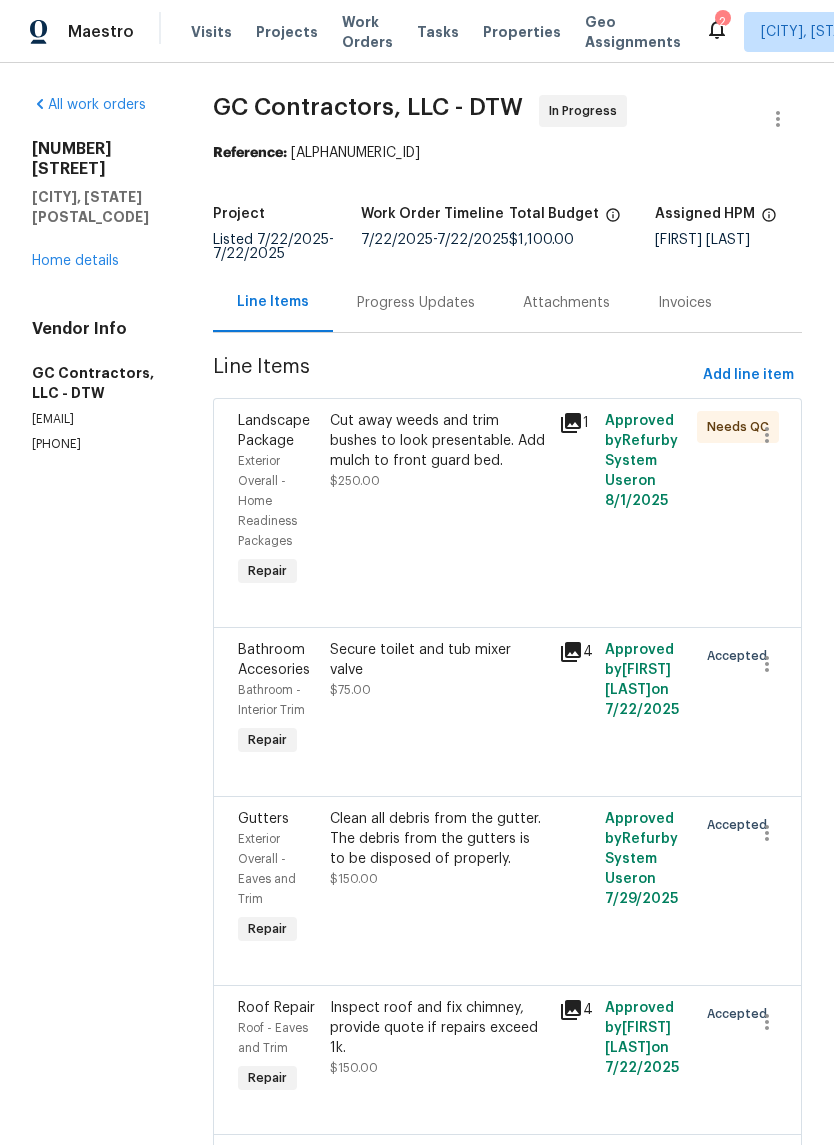 click 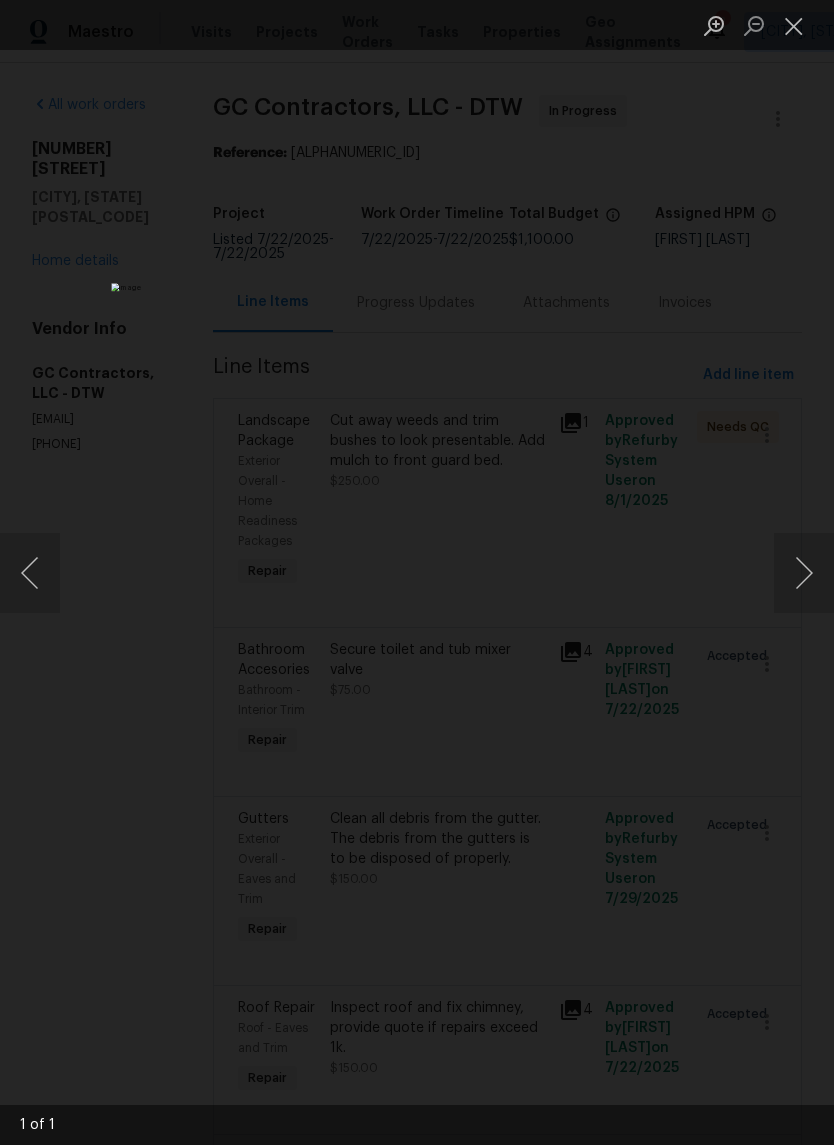click at bounding box center [417, 572] 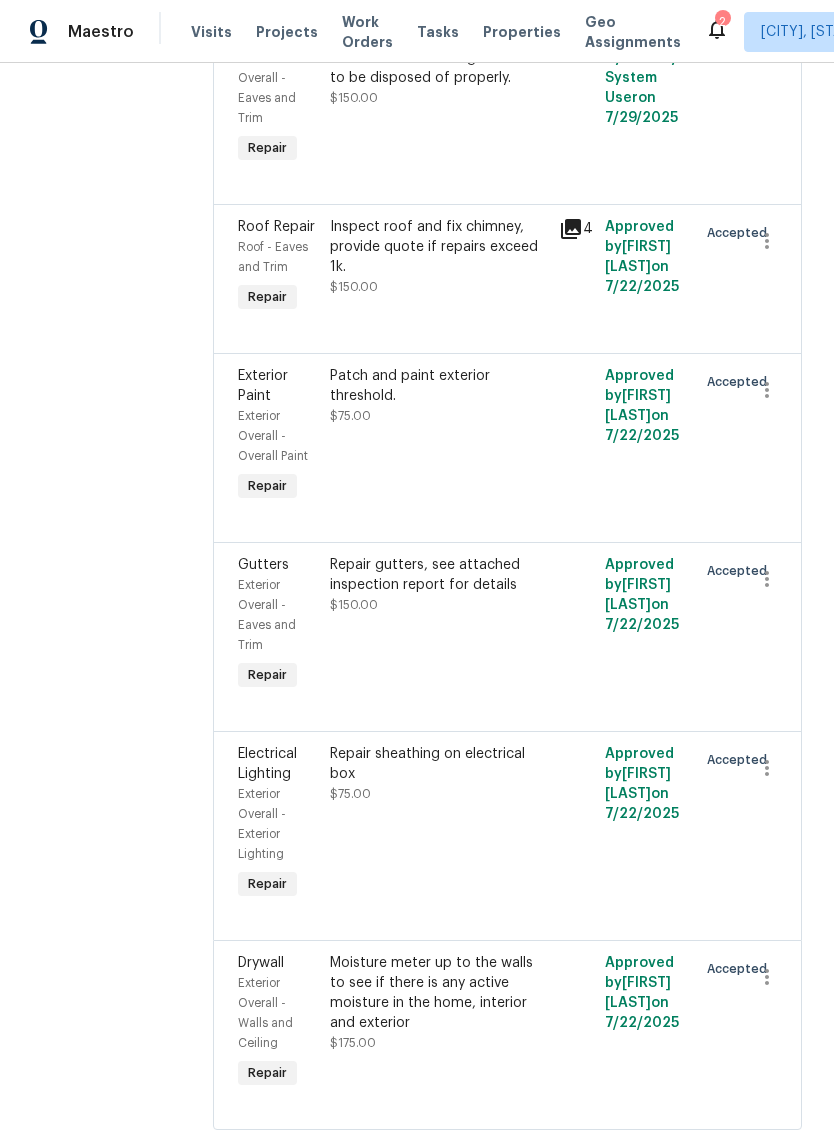 scroll, scrollTop: 780, scrollLeft: 0, axis: vertical 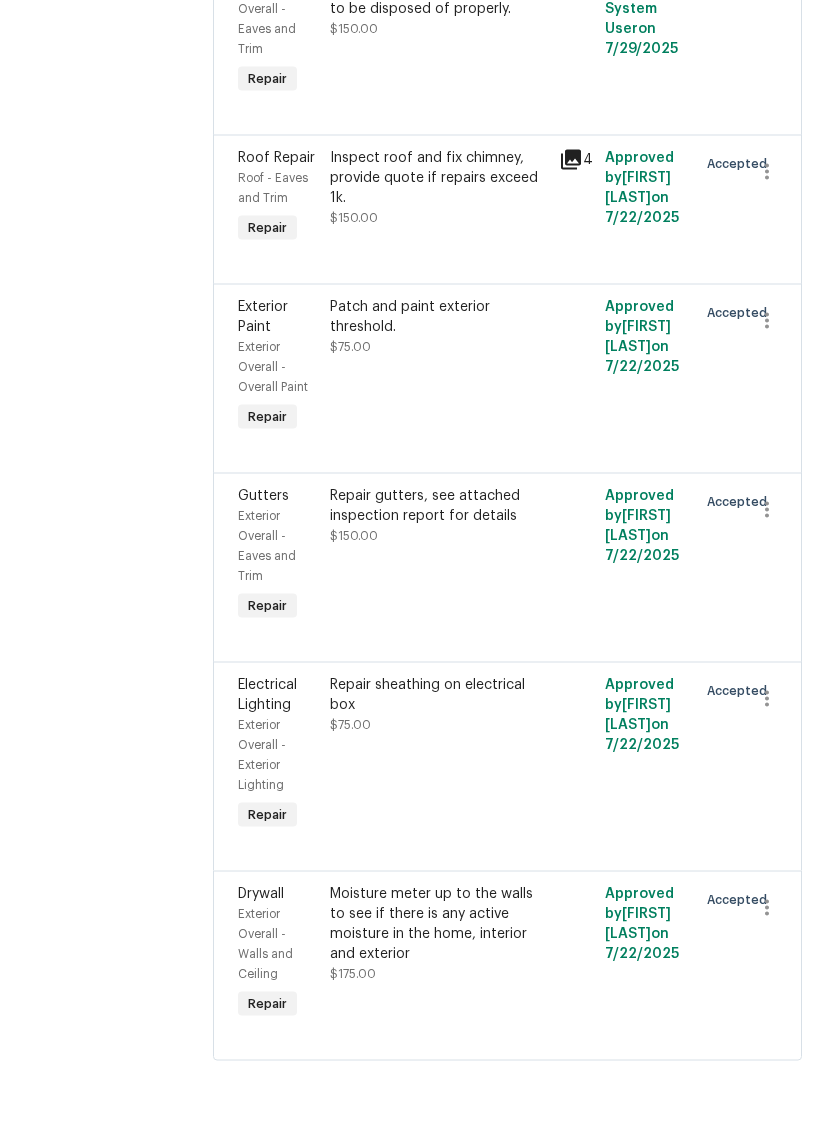 click on "Moisture meter up to the walls to see if there is any active moisture in the home, interior and exterior" at bounding box center [439, 994] 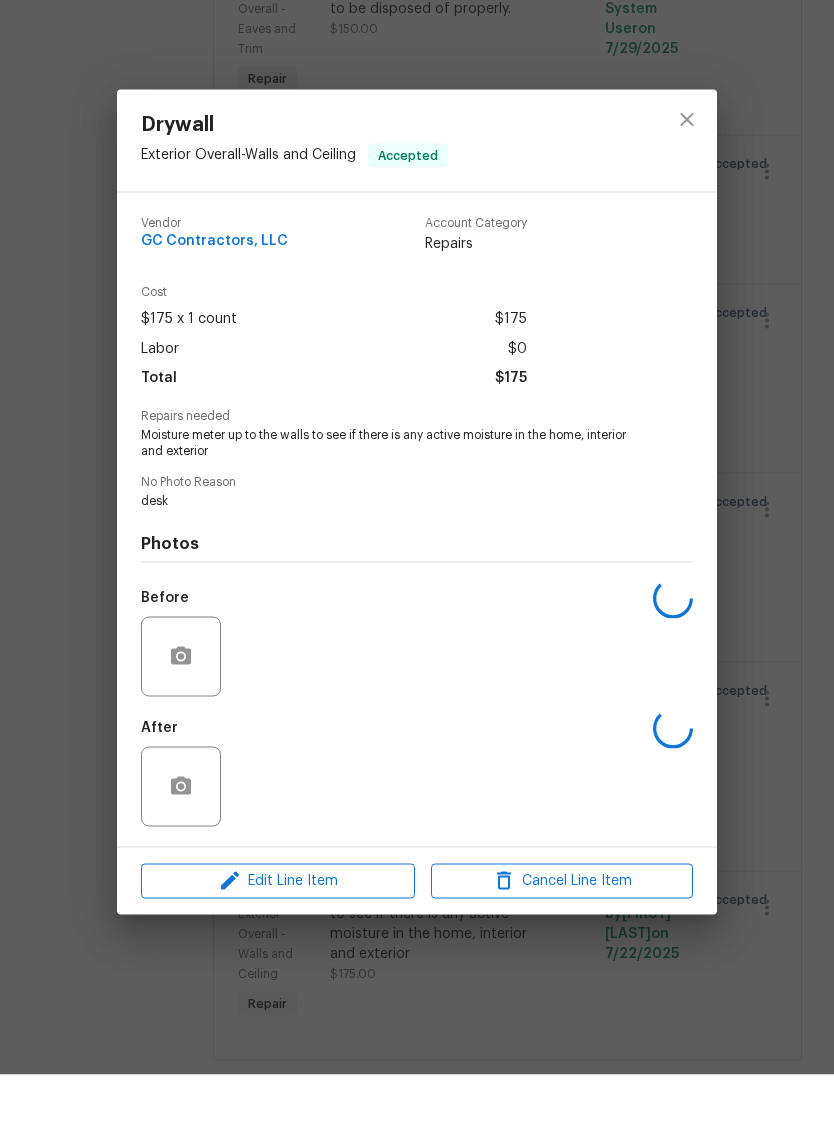 scroll, scrollTop: 46, scrollLeft: 0, axis: vertical 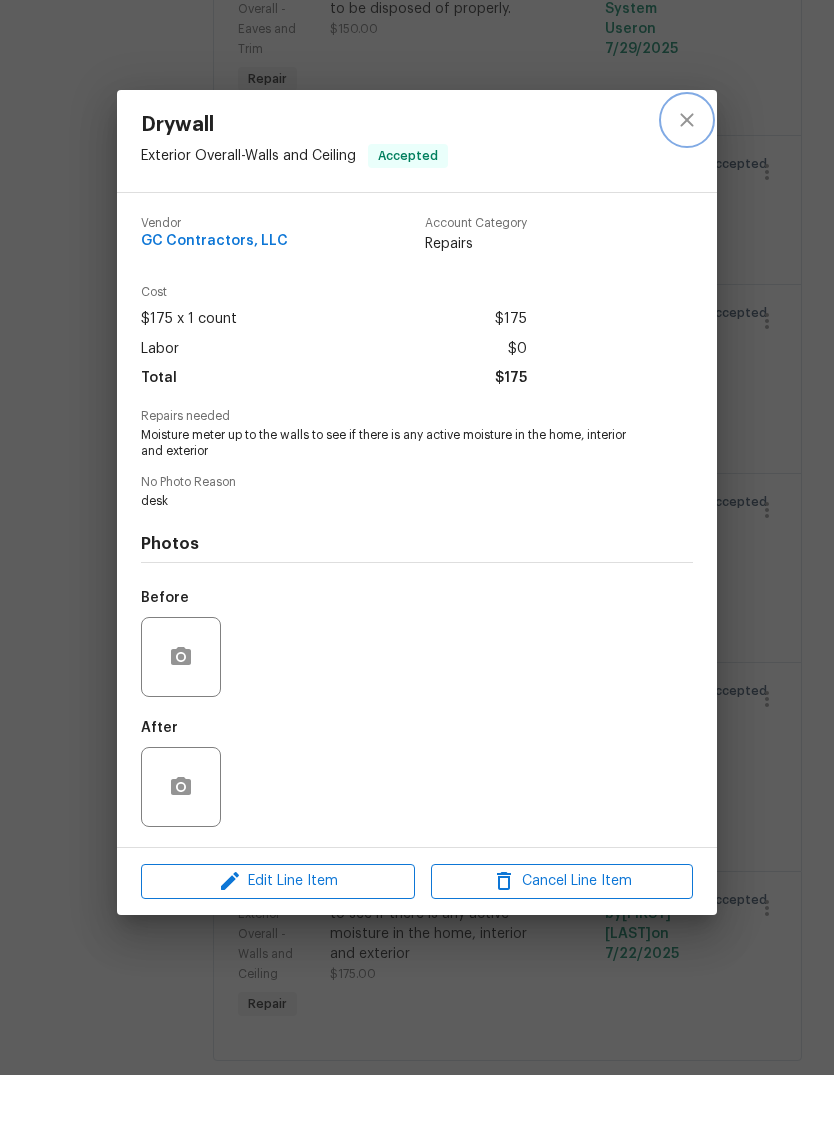 click 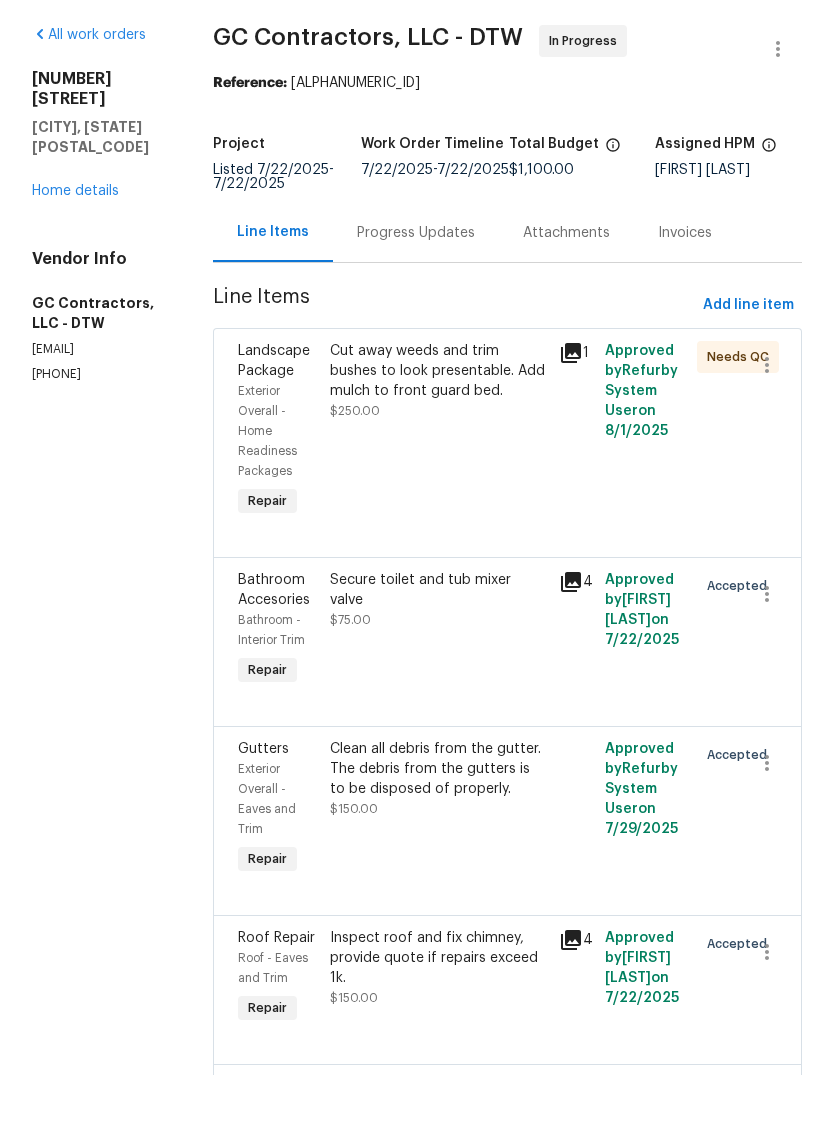 scroll, scrollTop: 0, scrollLeft: 0, axis: both 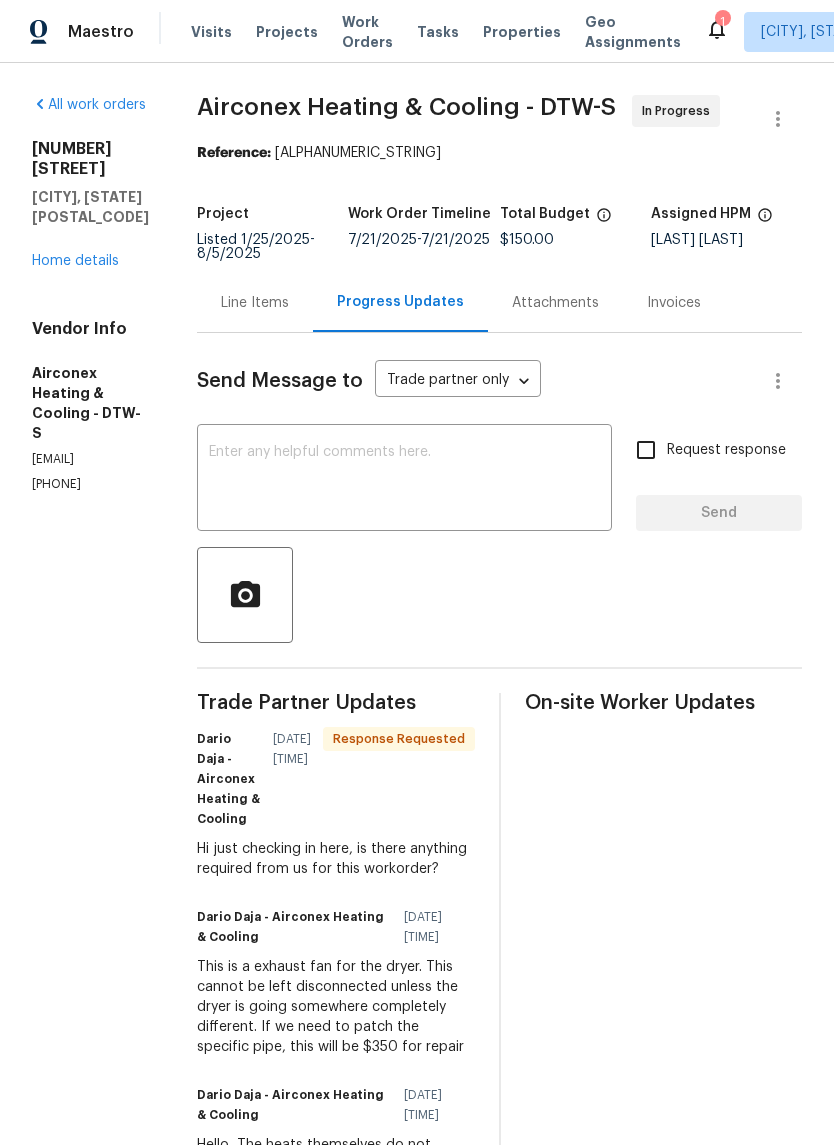 click on "Line Items" at bounding box center [255, 303] 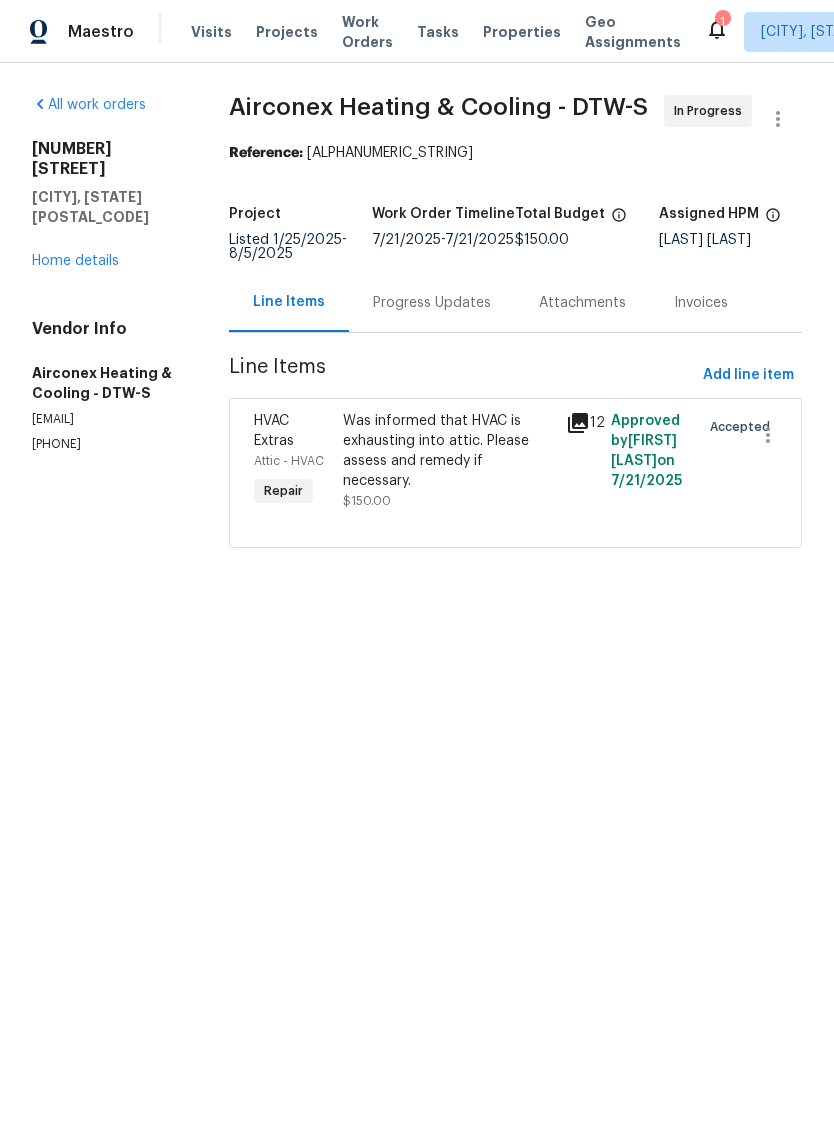 click on "Progress Updates" at bounding box center [432, 303] 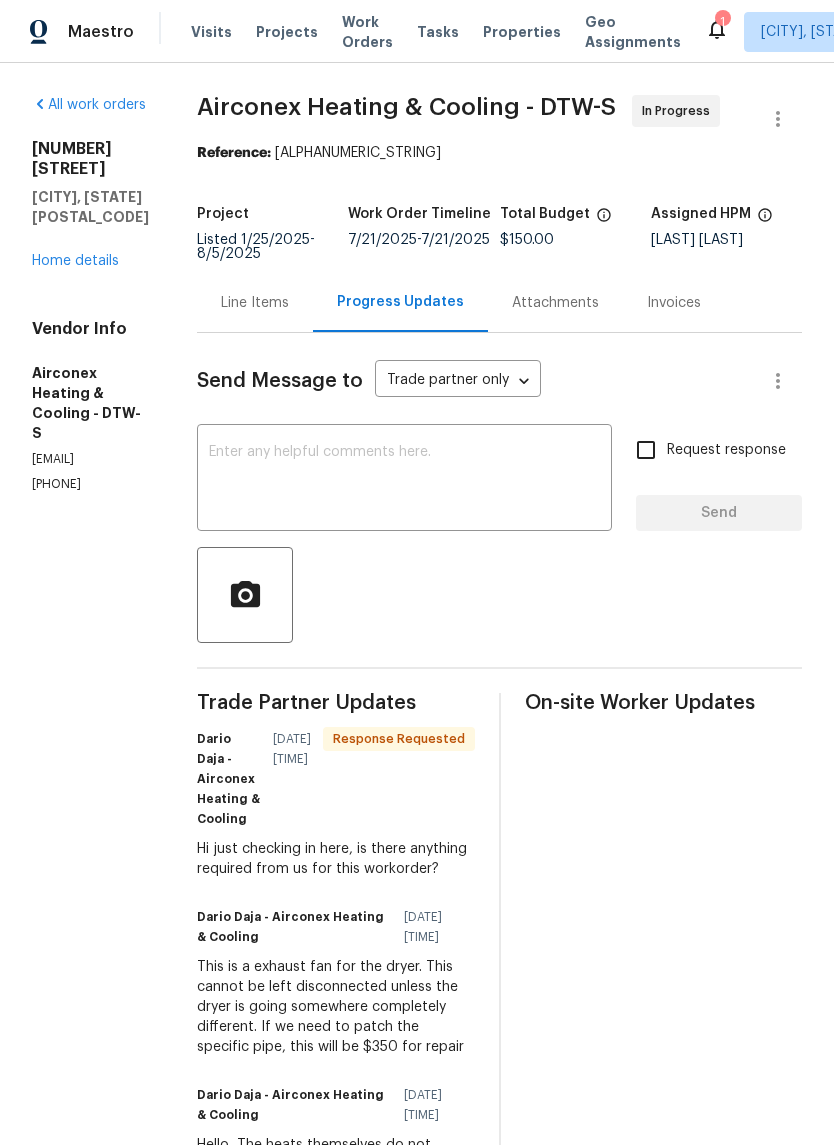 click at bounding box center (404, 480) 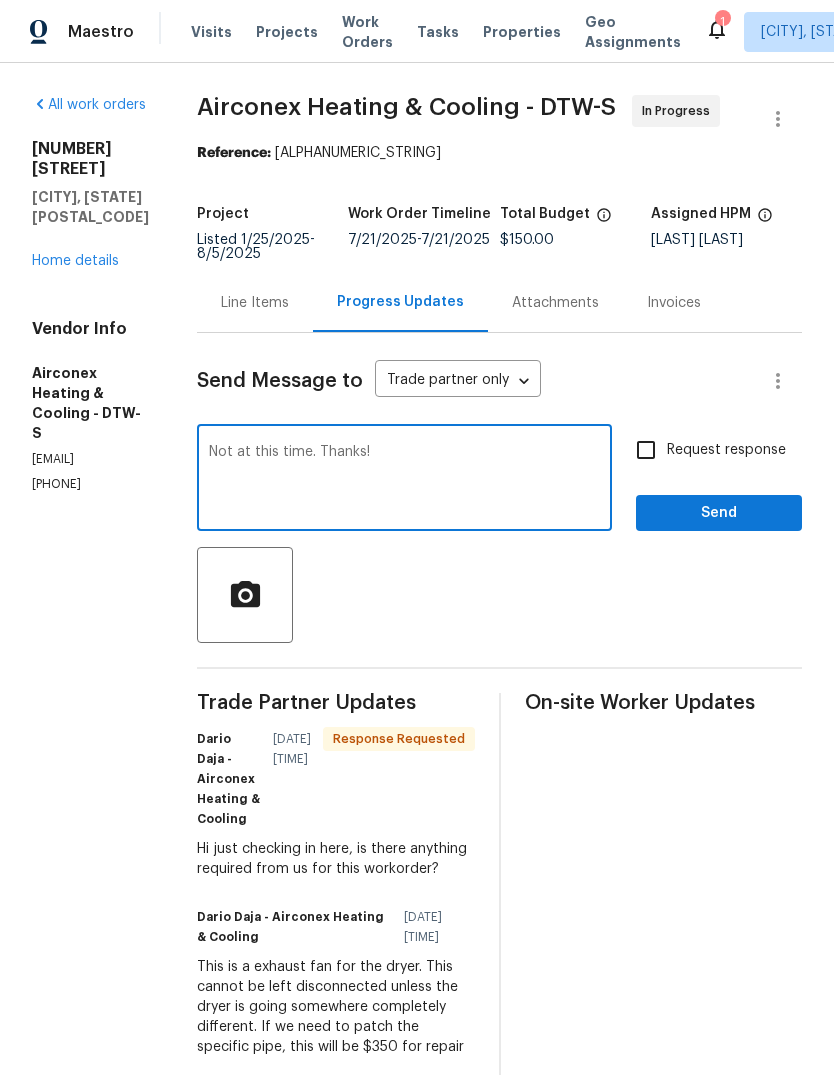 type on "Not at this time. Thanks!" 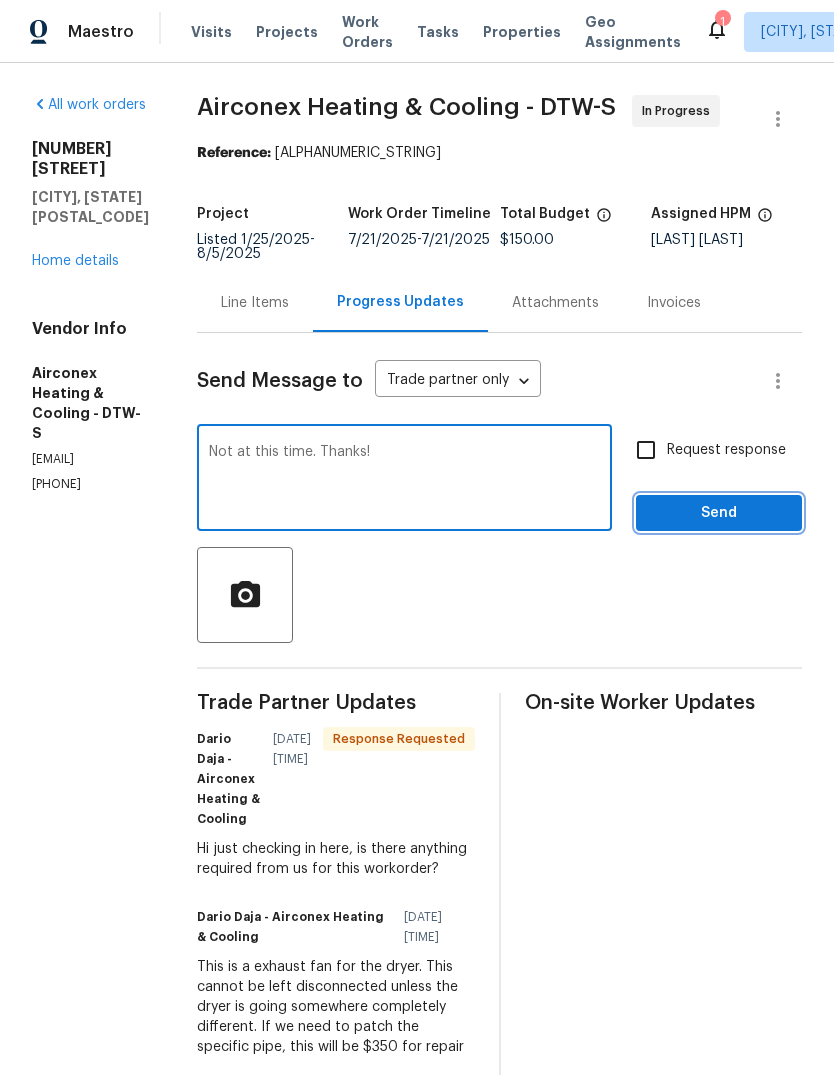 click on "Send" at bounding box center (719, 513) 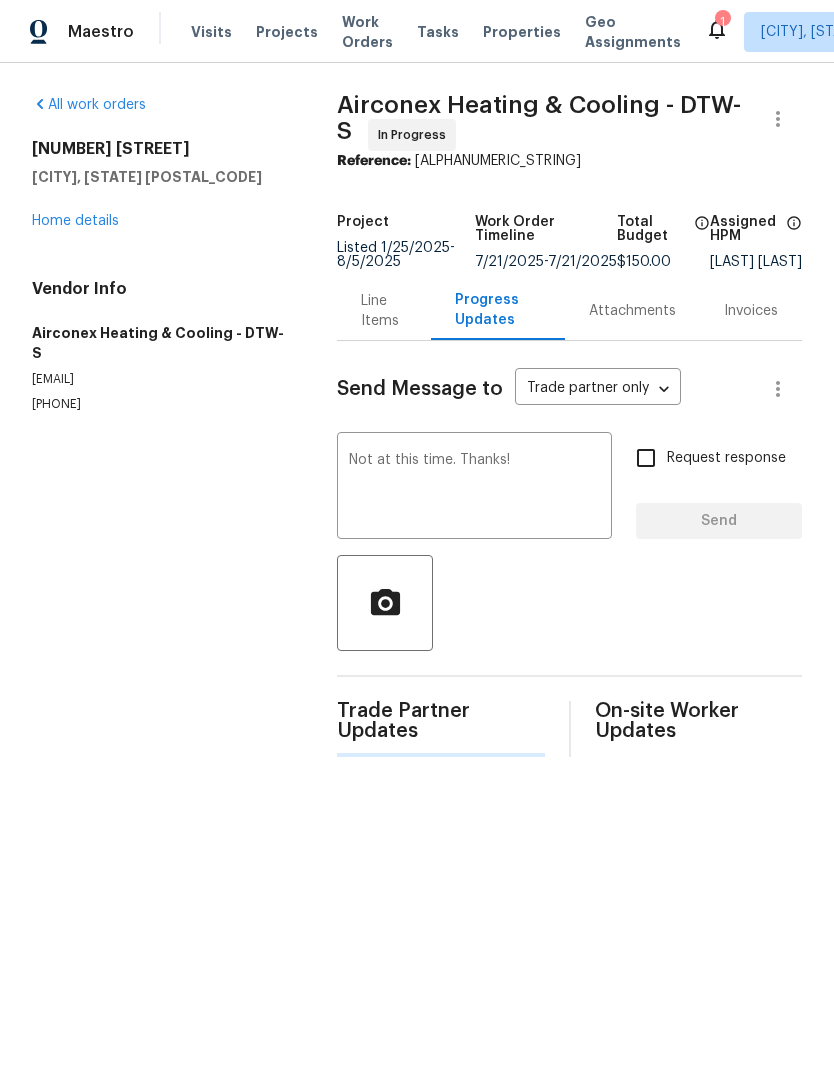 type 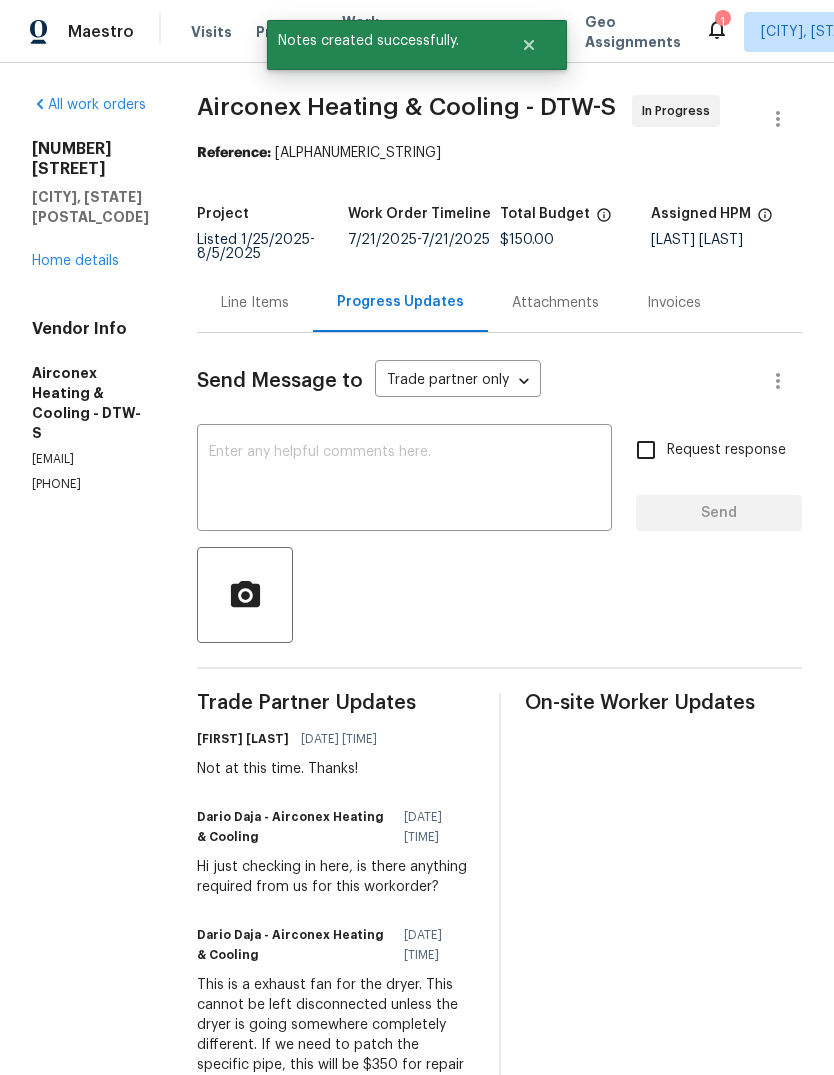 click 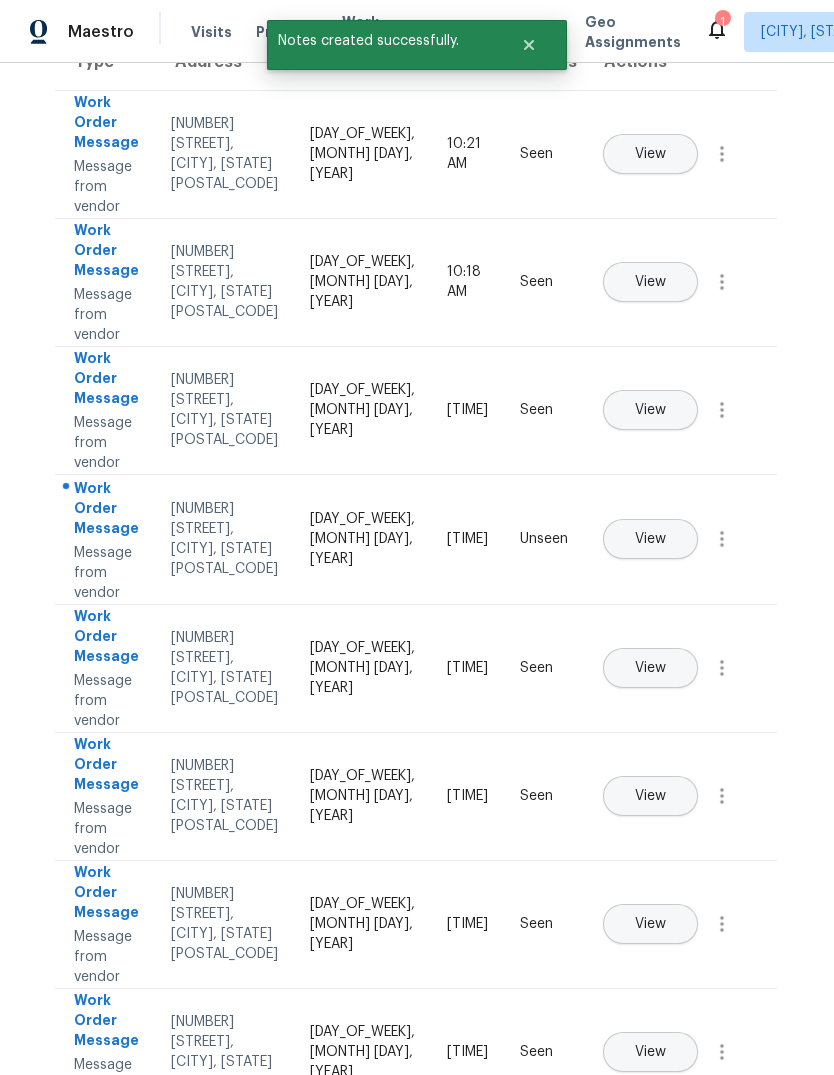 scroll, scrollTop: 167, scrollLeft: 9, axis: both 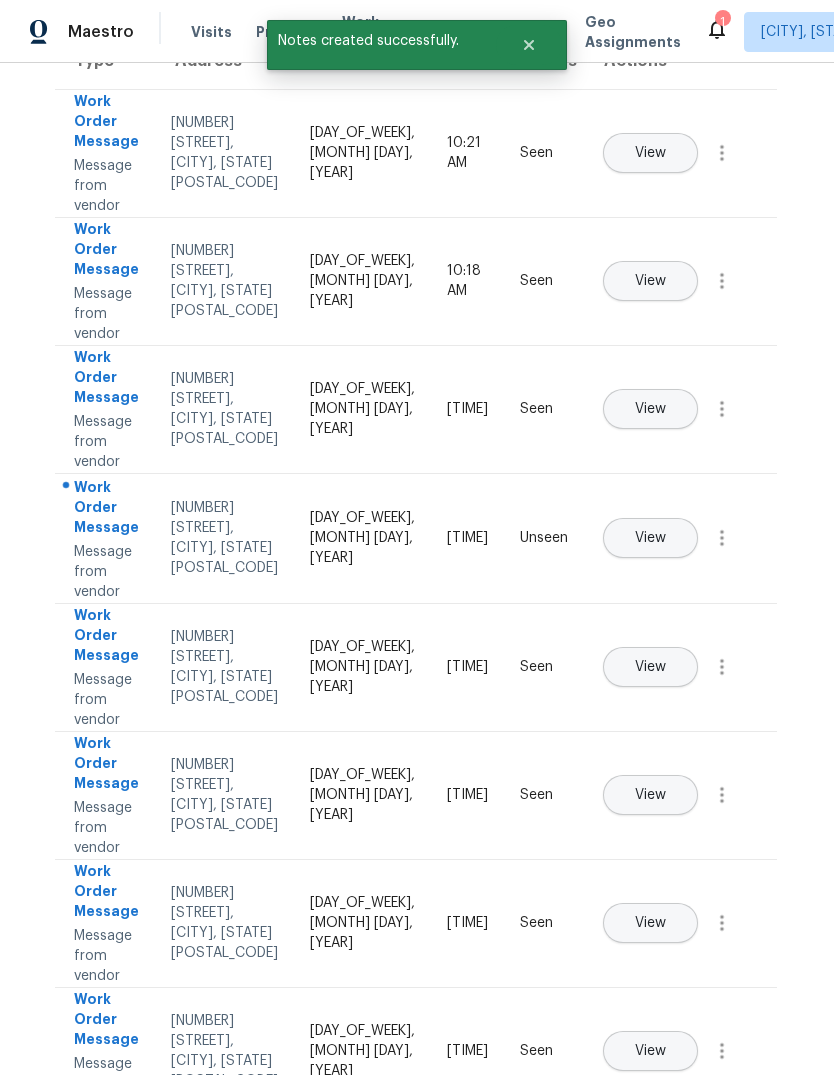 click on "View" at bounding box center [650, 538] 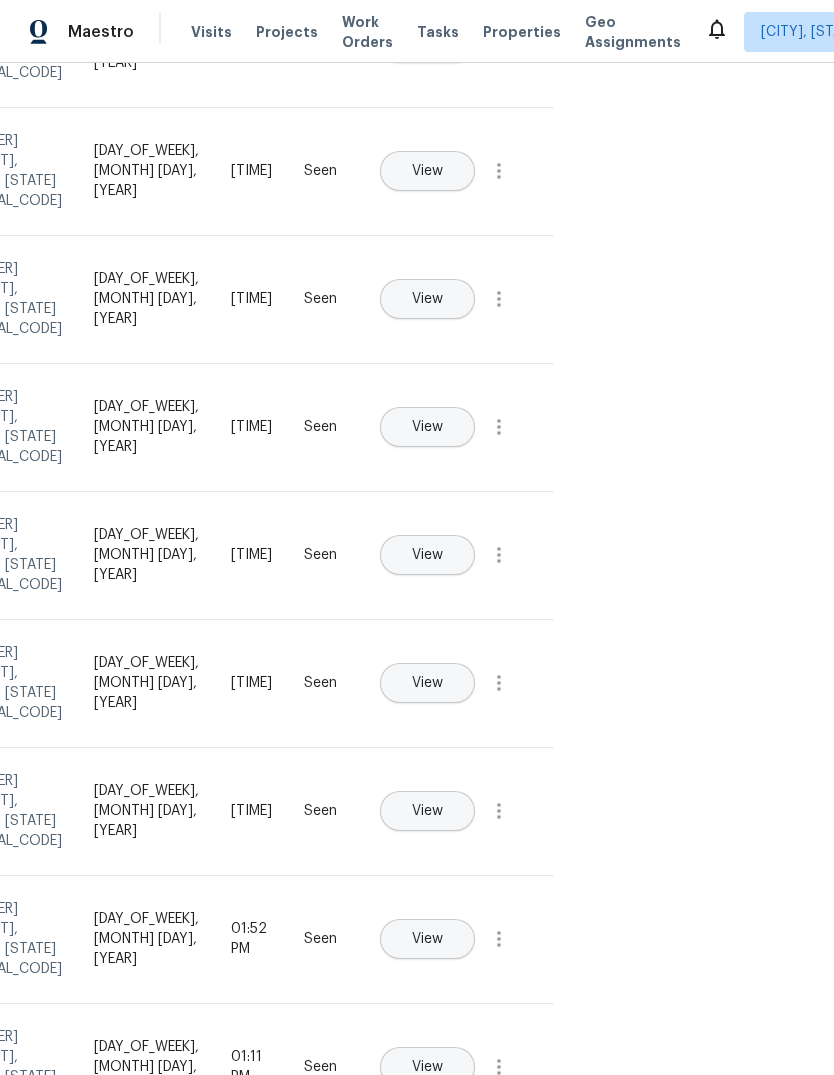 scroll, scrollTop: 403, scrollLeft: 225, axis: both 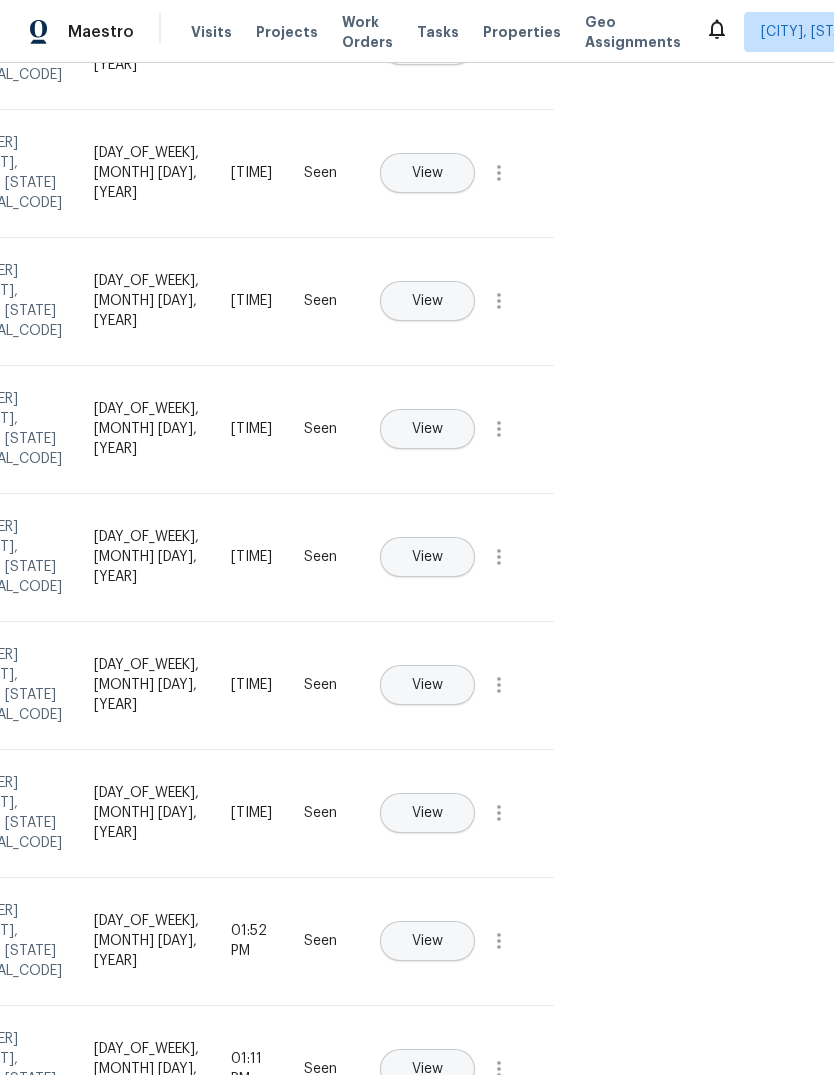 click on "Properties" at bounding box center (522, 32) 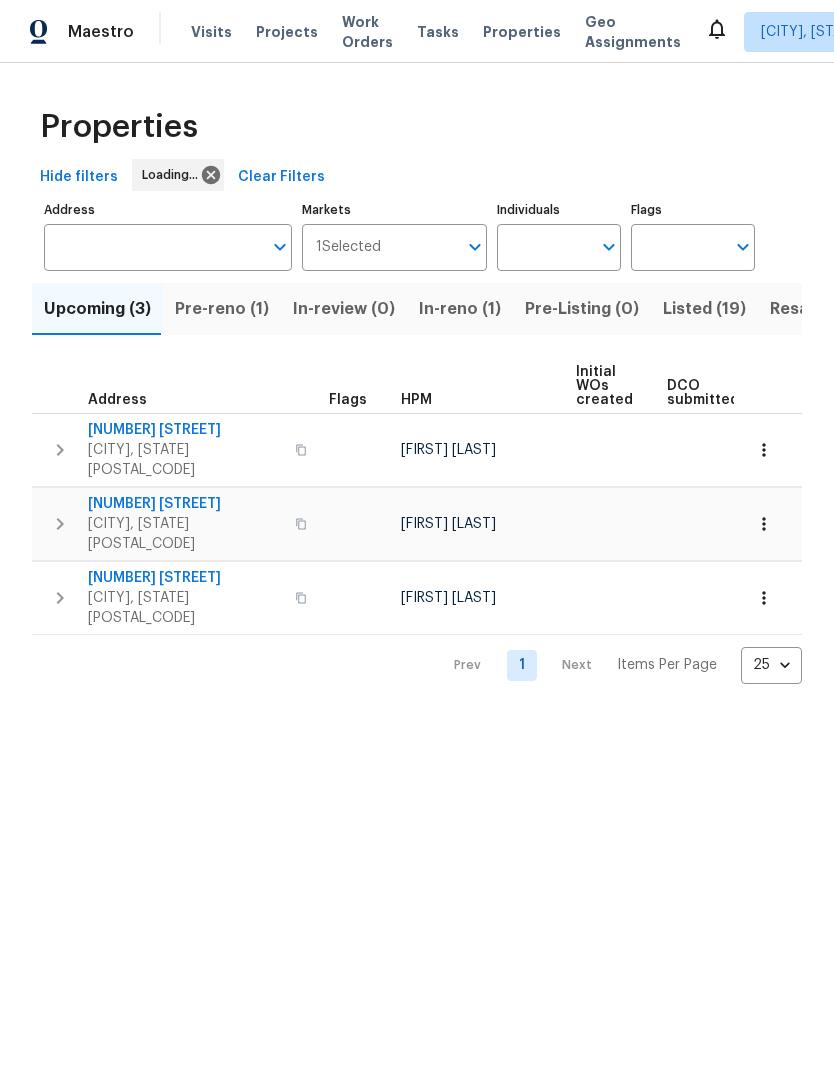 click on "Listed (19)" at bounding box center [704, 309] 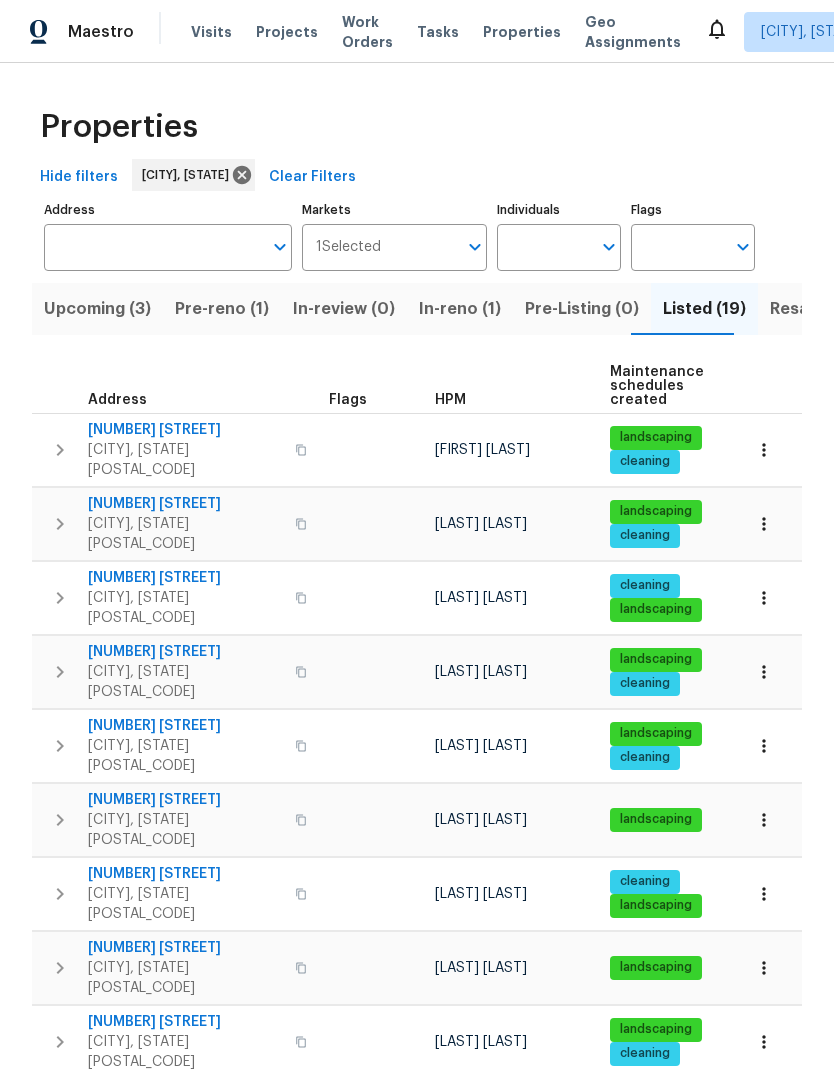 scroll, scrollTop: 16, scrollLeft: 0, axis: vertical 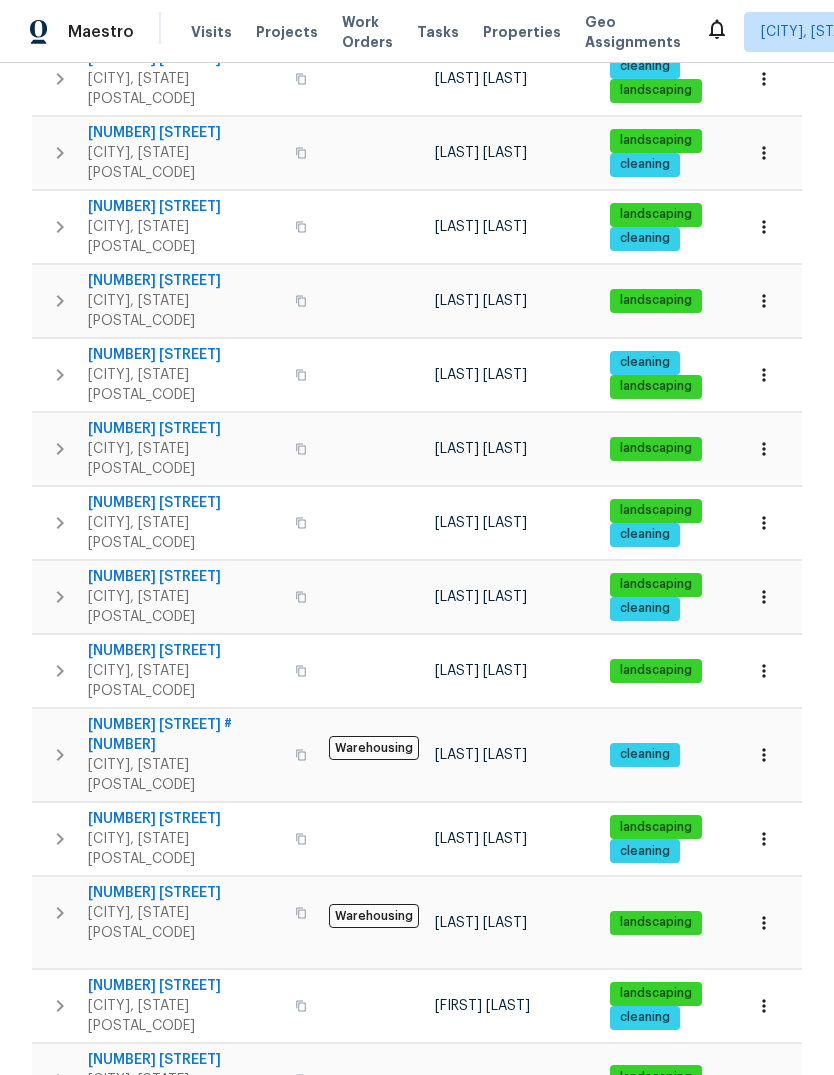click on "30430 Utica Rd" at bounding box center (185, 1301) 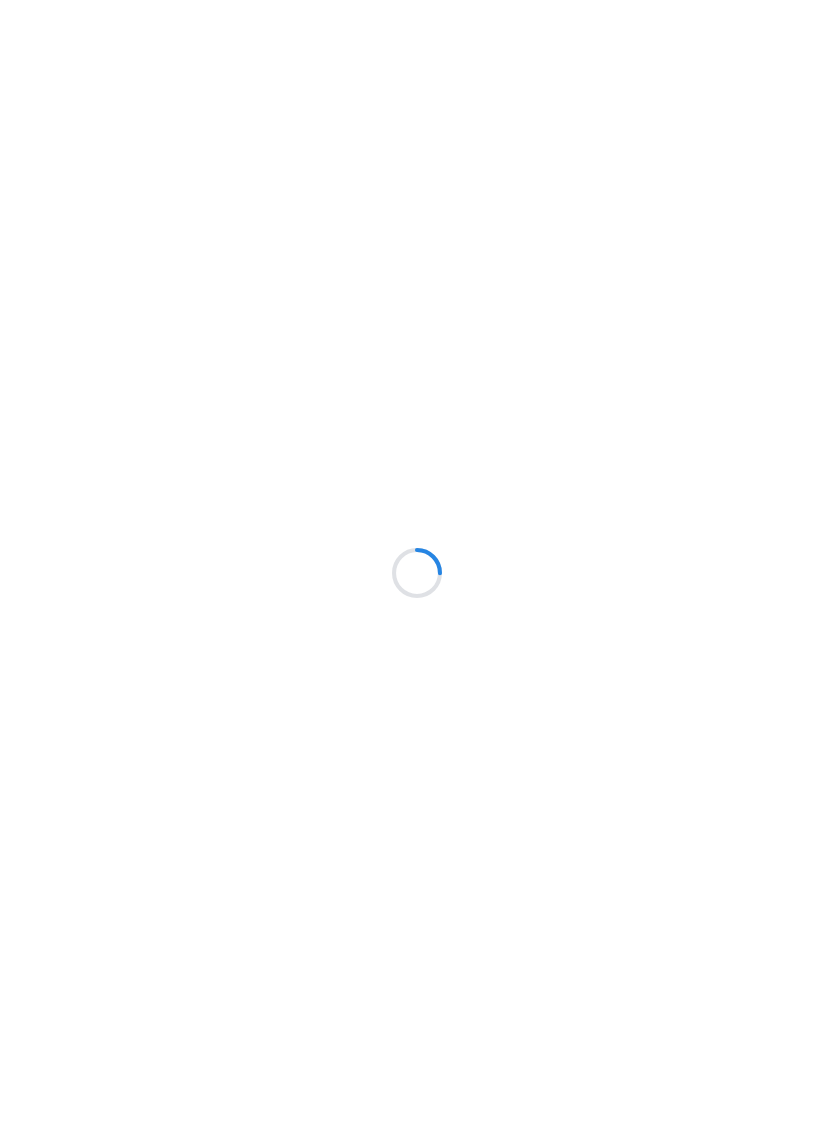 scroll, scrollTop: 0, scrollLeft: 0, axis: both 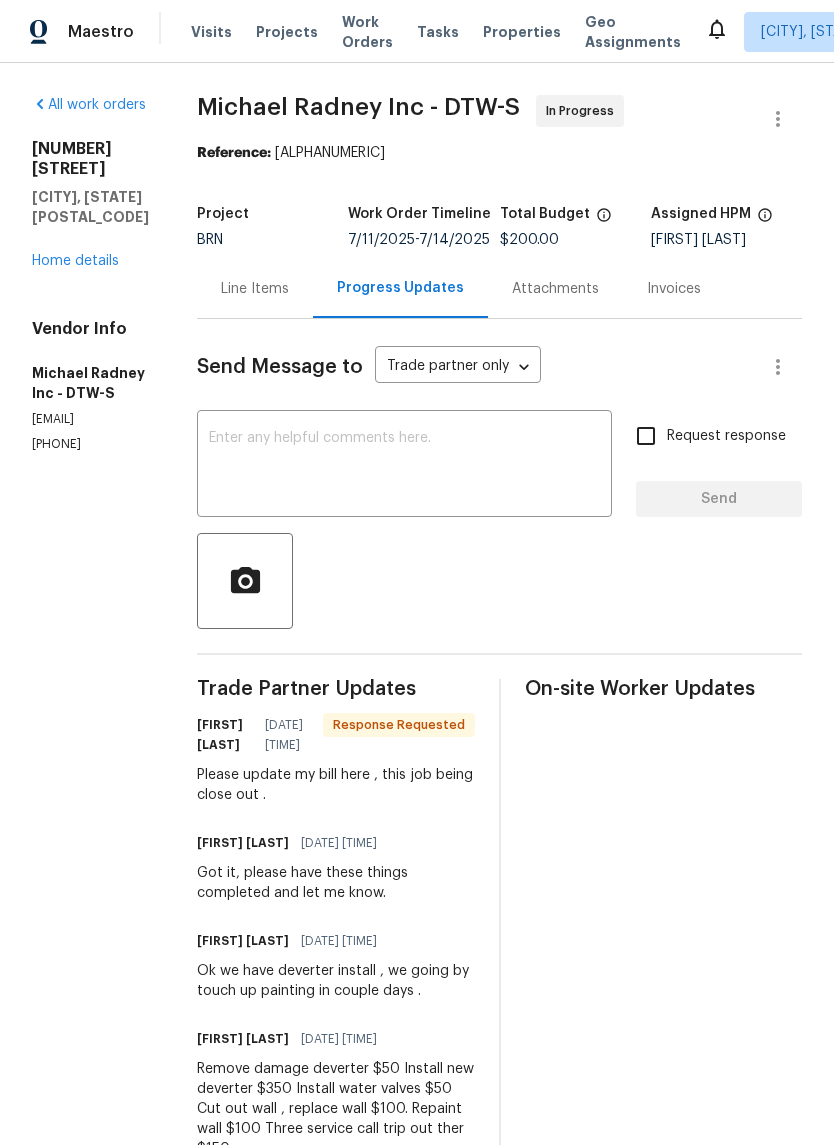 click on "Home details" at bounding box center (75, 261) 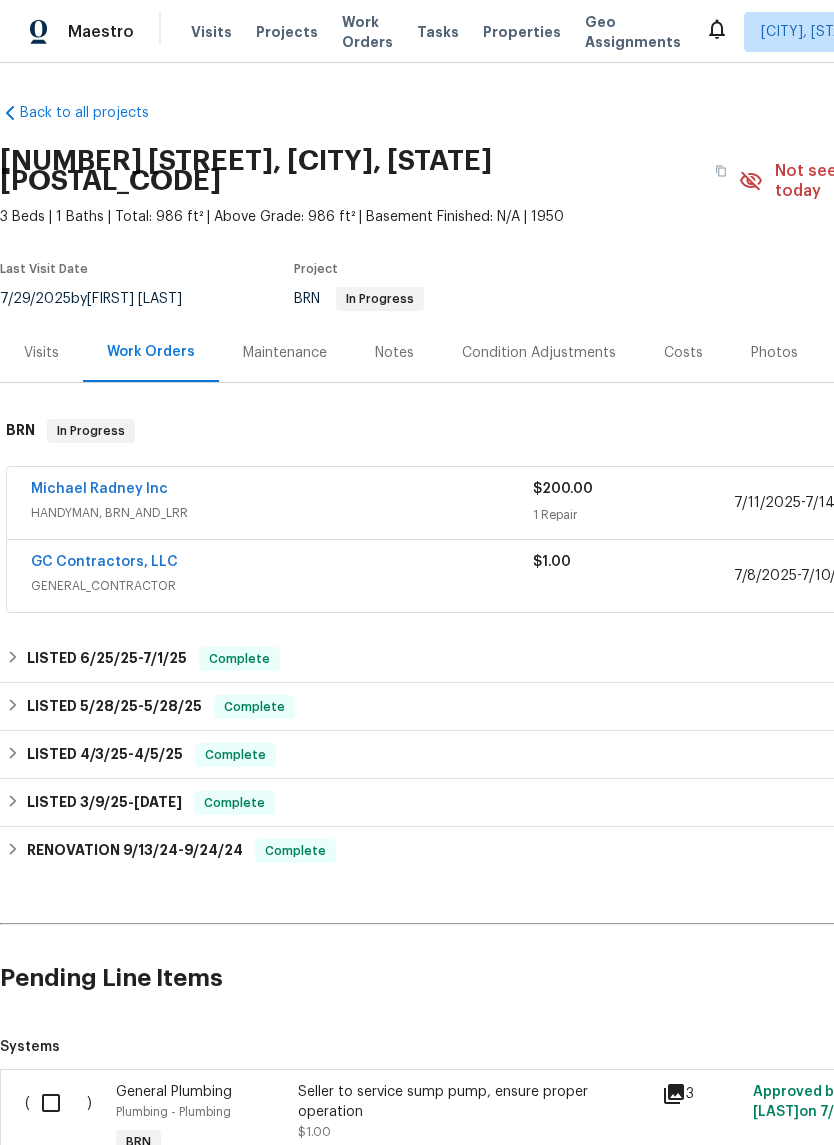click on "Michael Radney Inc" at bounding box center [99, 489] 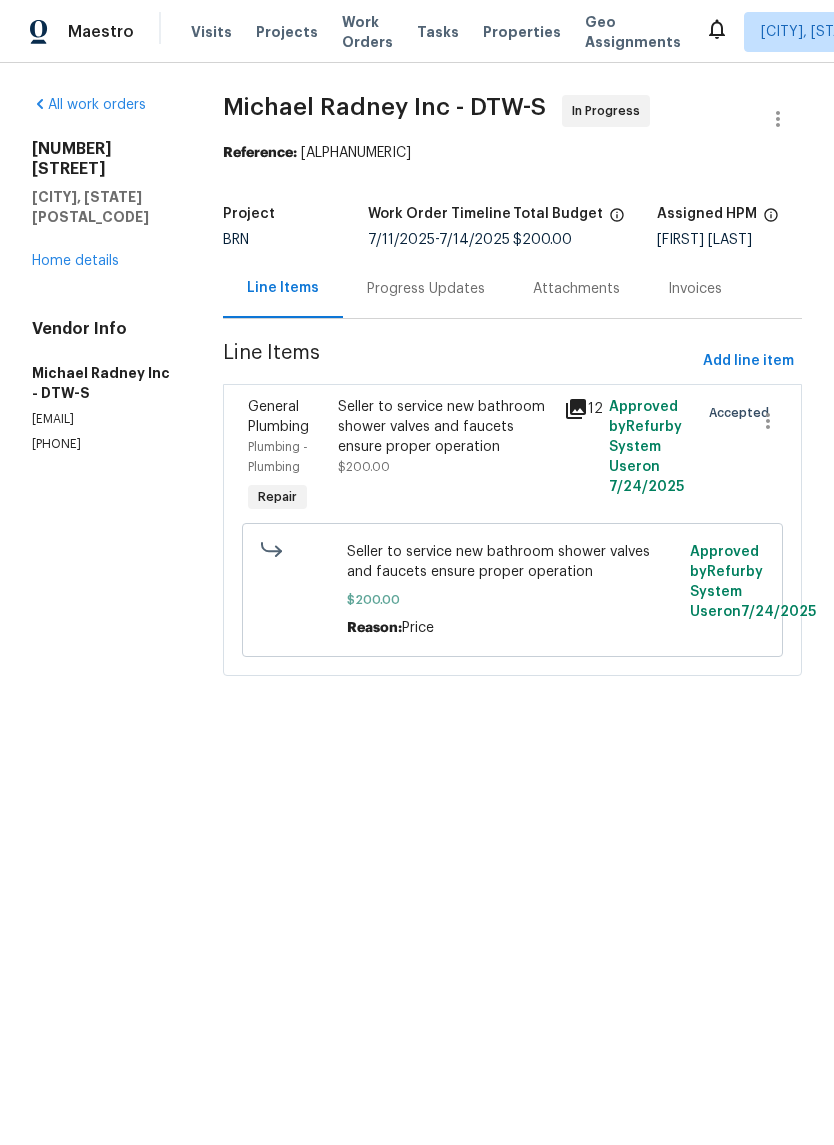 click on "Progress Updates" at bounding box center [426, 289] 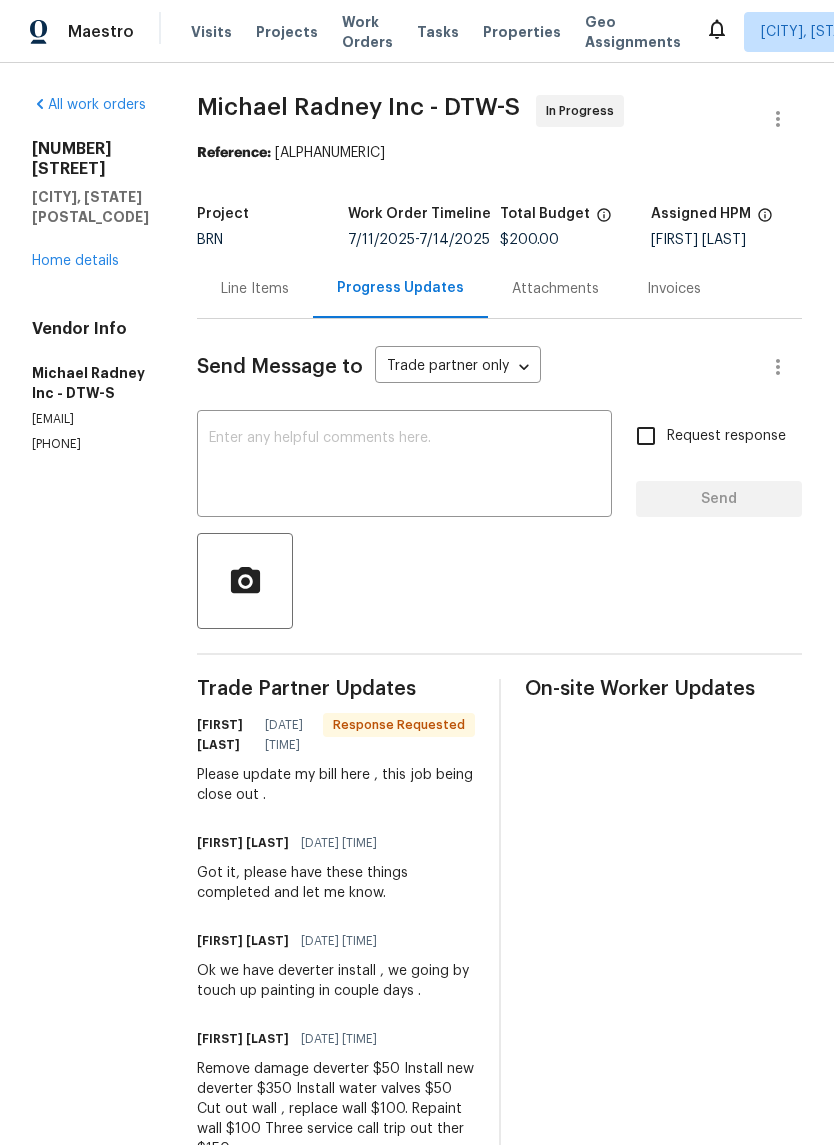 scroll, scrollTop: 0, scrollLeft: 0, axis: both 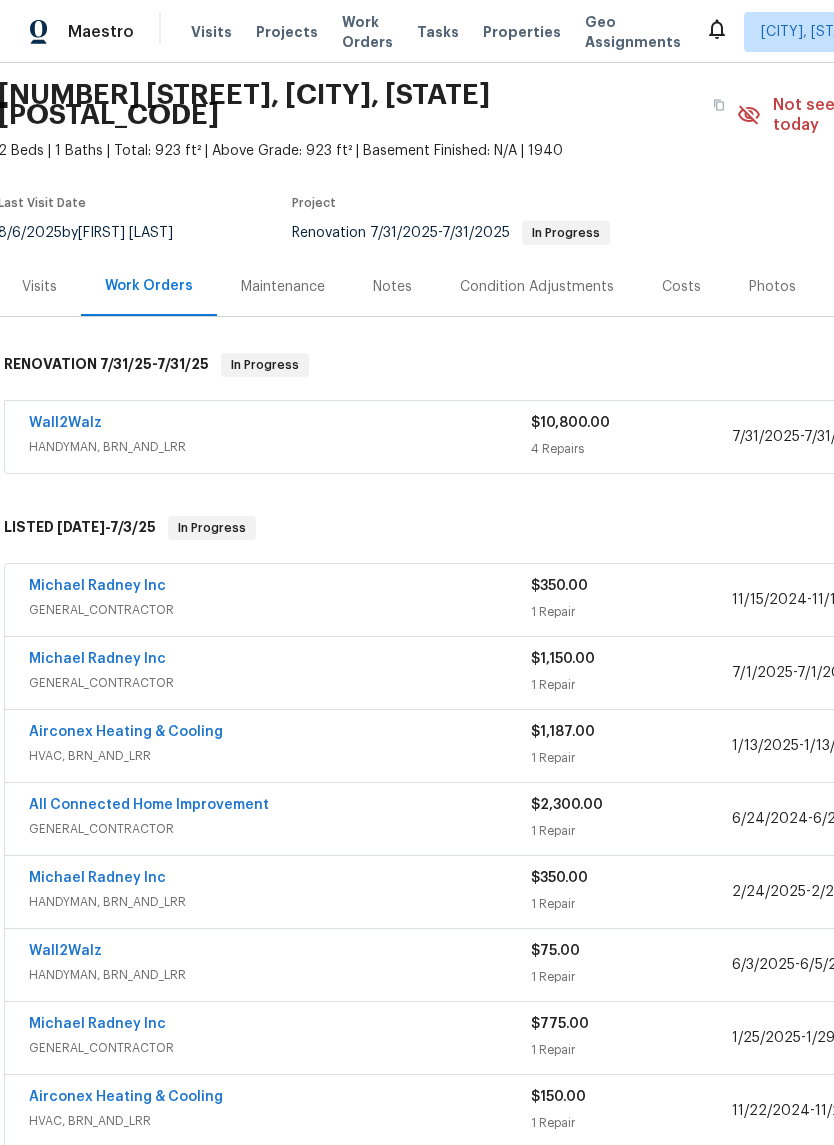 click on "Wall2Walz" at bounding box center [65, 423] 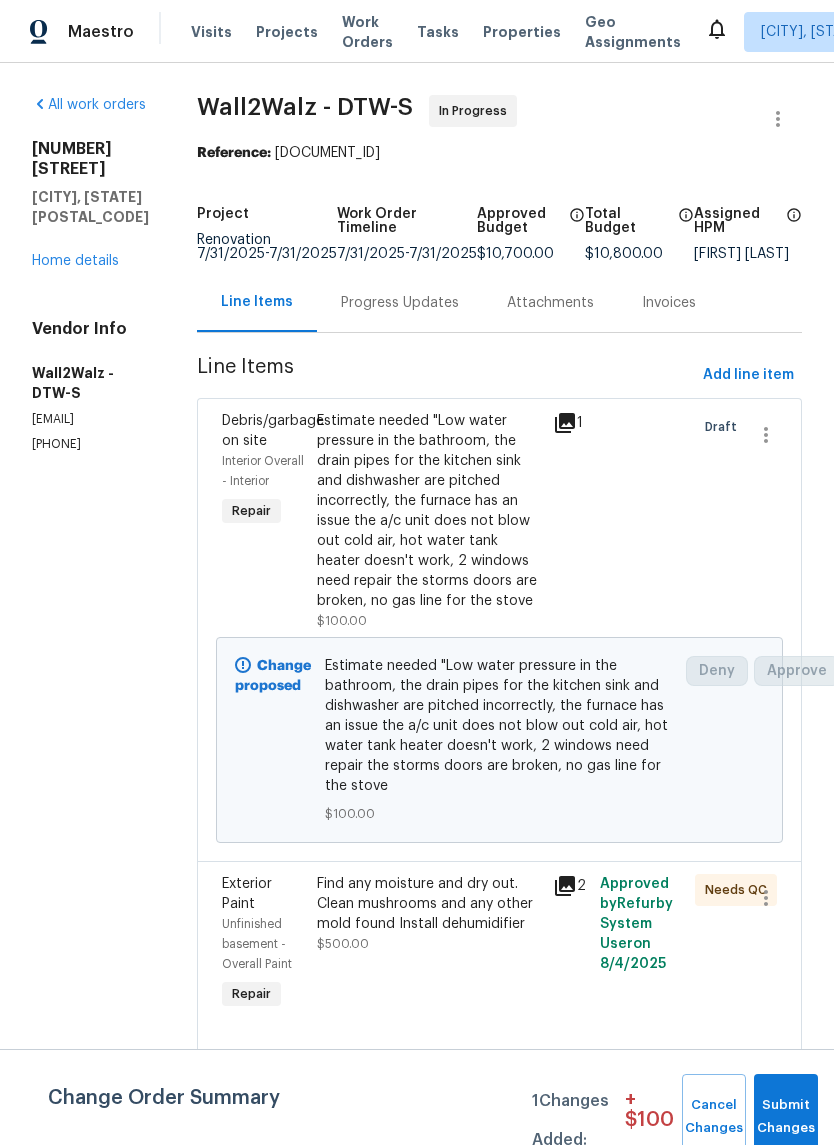 click on "Estimate needed
"Low water pressure in the bathroom, the drain pipes for the kitchen sink and dishwasher are pitched incorrectly, the furnace has an issue the a/c unit does not blow out cold air, hot water tank heater doesn't work, 2 windows need repair the storms doors are broken, no gas line for the stove" at bounding box center [429, 511] 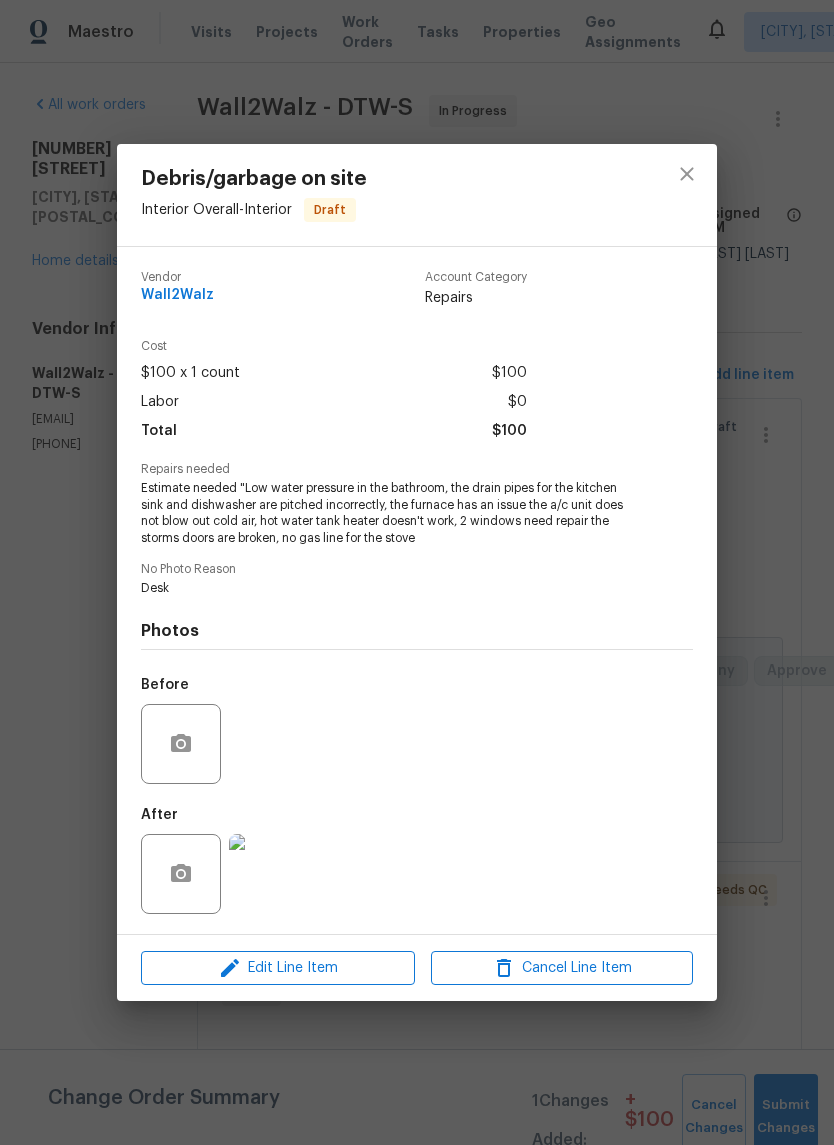click on "Estimate needed
"Low water pressure in the bathroom, the drain pipes for the kitchen sink and dishwasher are pitched incorrectly, the furnace has an issue the a/c unit does not blow out cold air, hot water tank heater doesn't work, 2 windows need repair the storms doors are broken, no gas line for the stove" at bounding box center [389, 513] 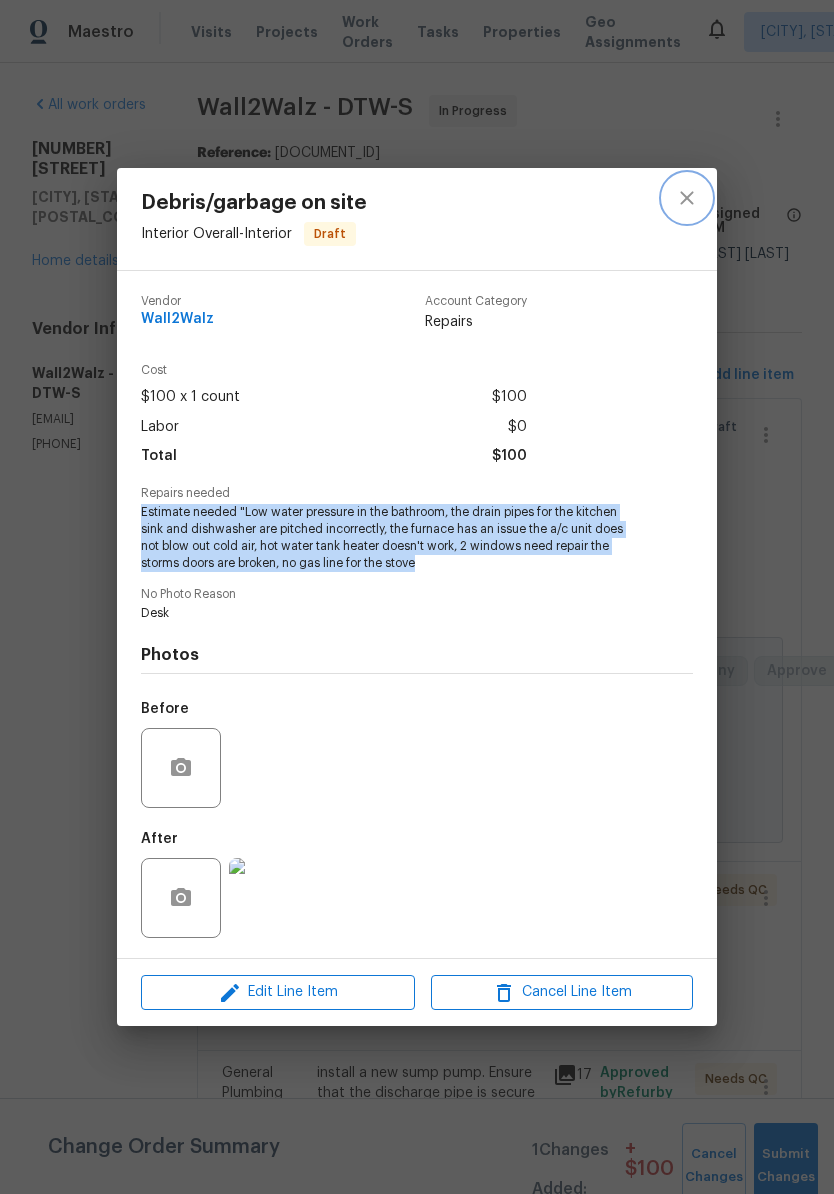 click 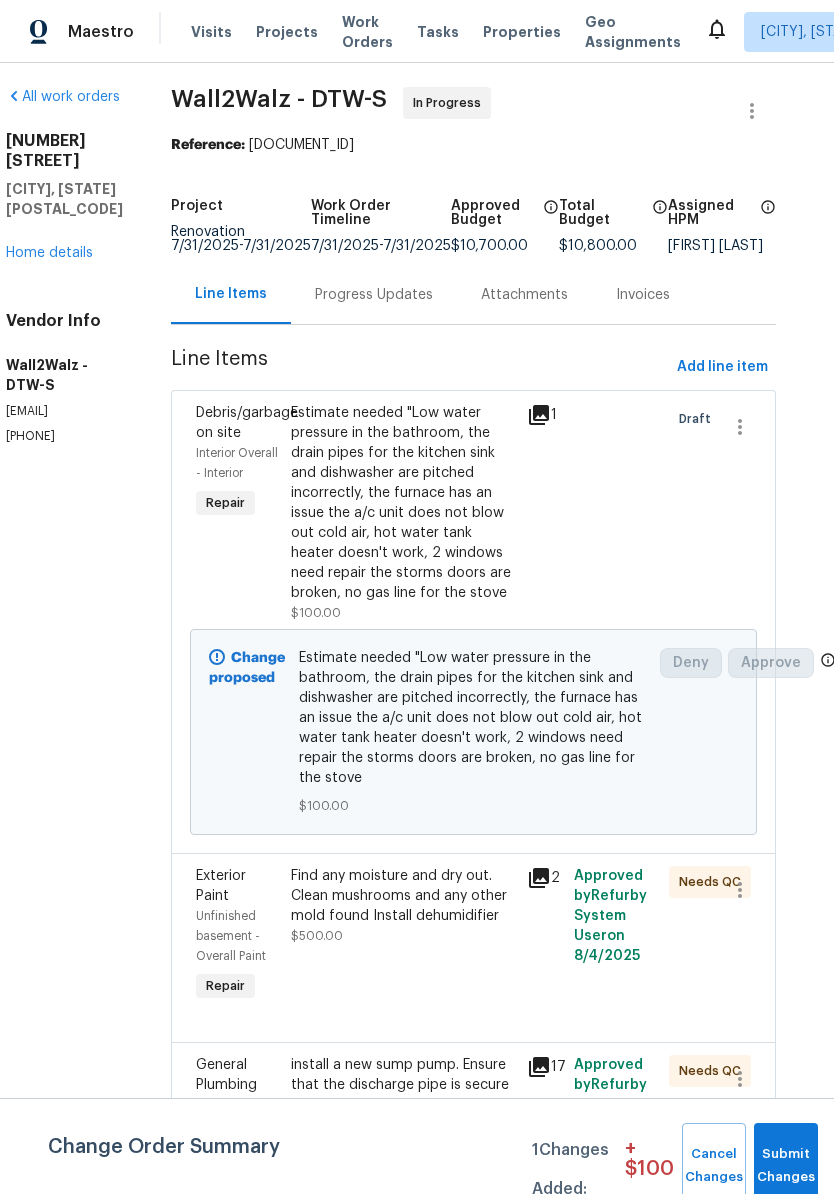 scroll, scrollTop: 8, scrollLeft: 25, axis: both 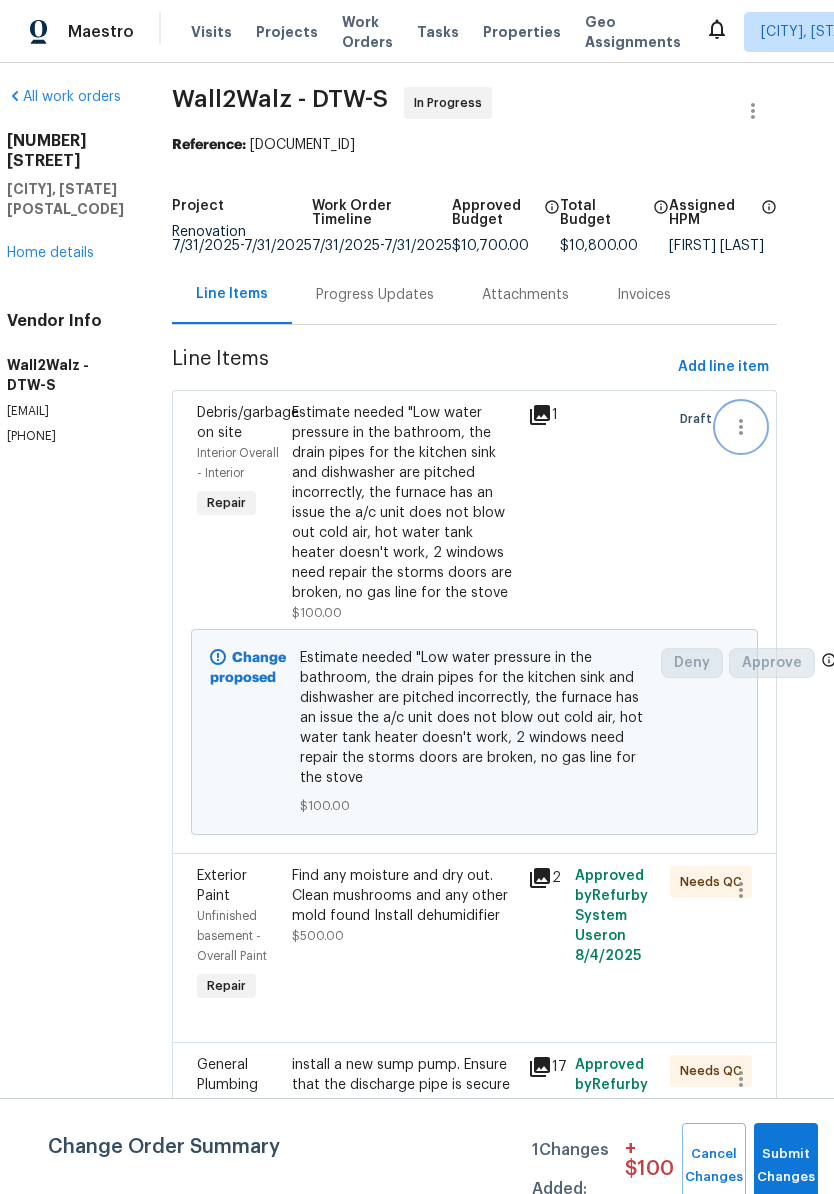 click at bounding box center [741, 427] 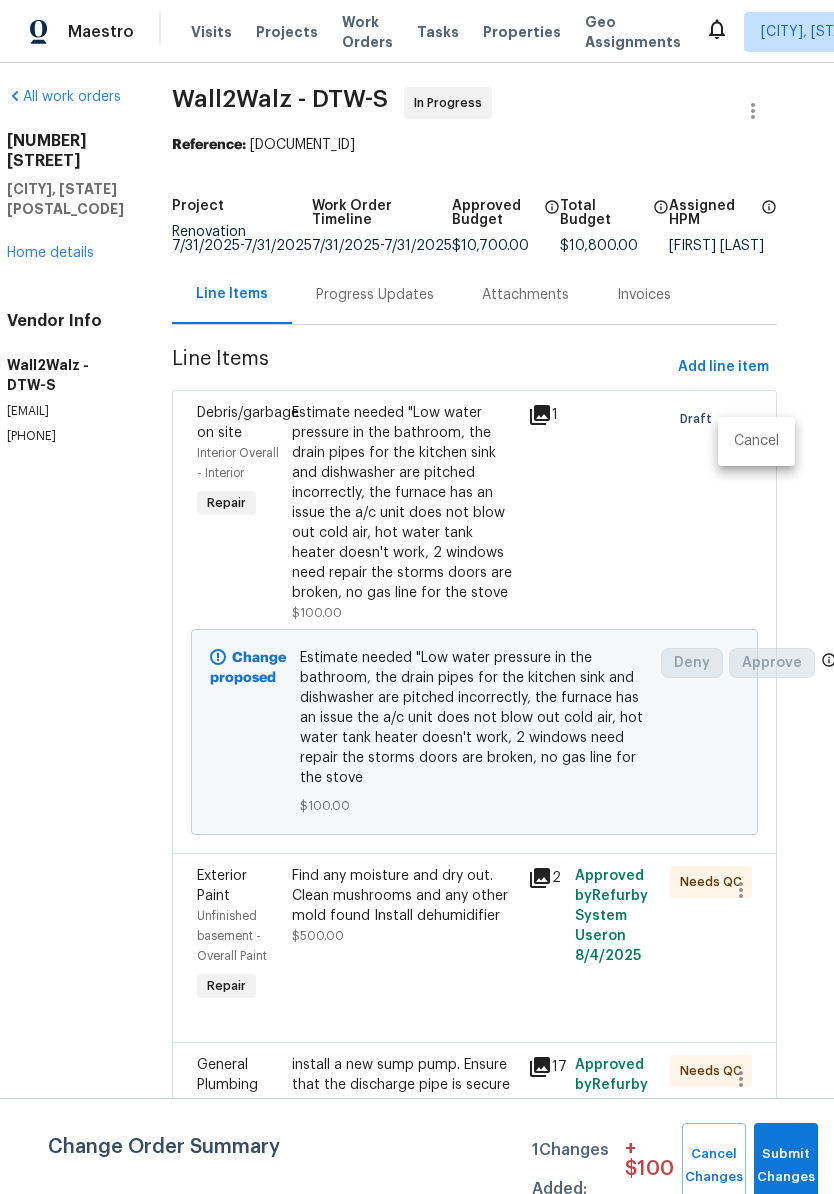 click on "Cancel" at bounding box center (756, 441) 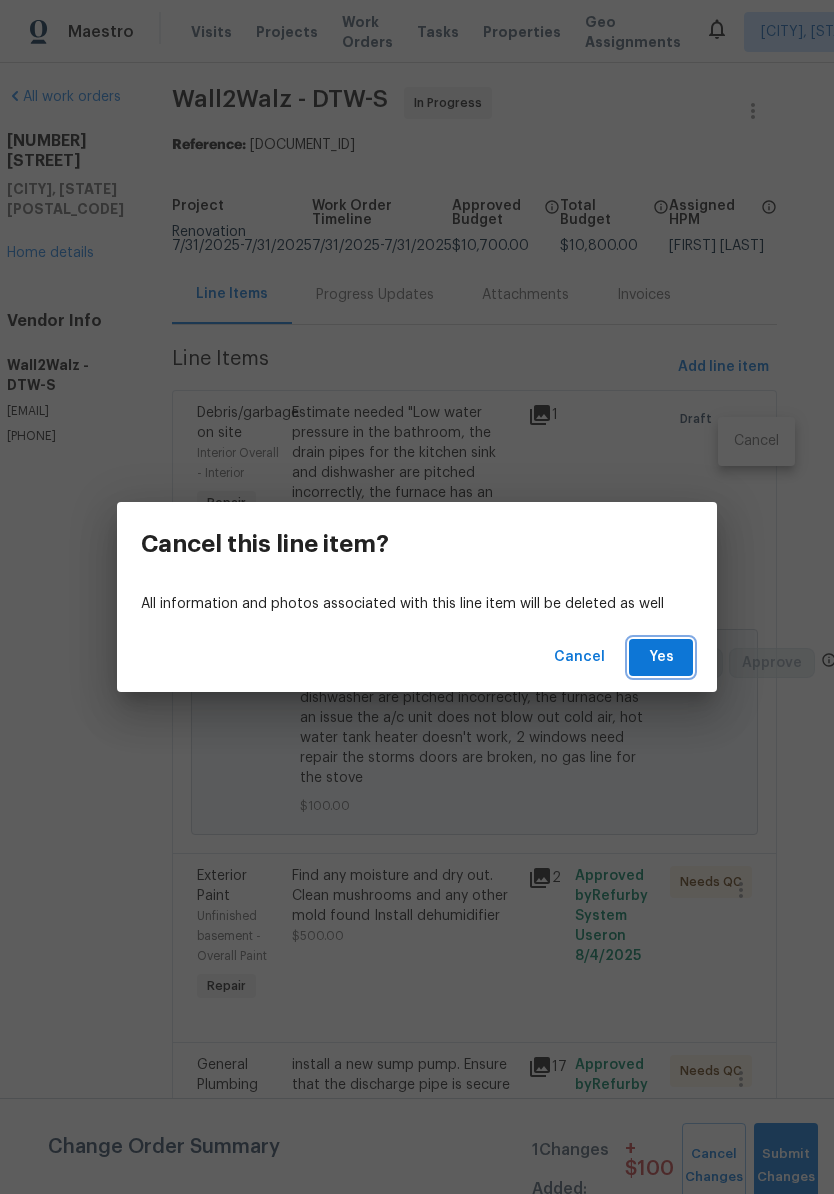 click on "Yes" at bounding box center [661, 657] 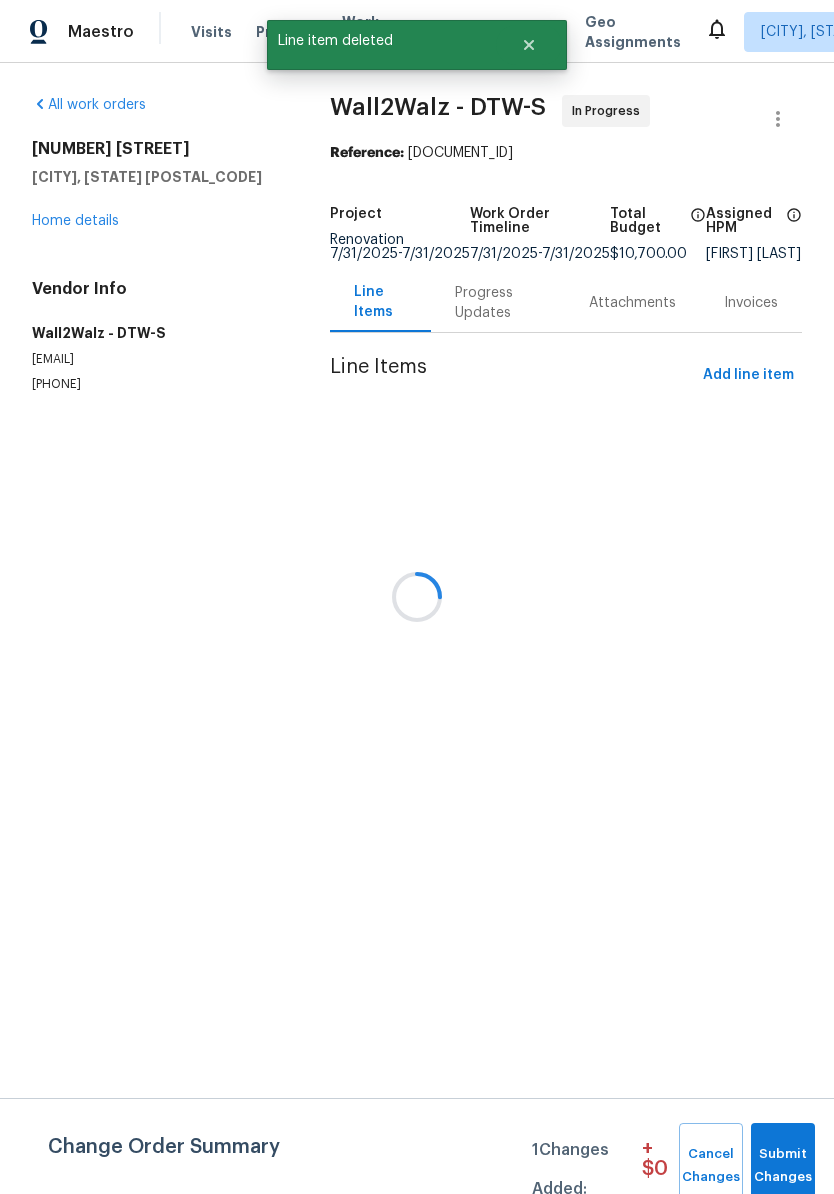scroll, scrollTop: 0, scrollLeft: 0, axis: both 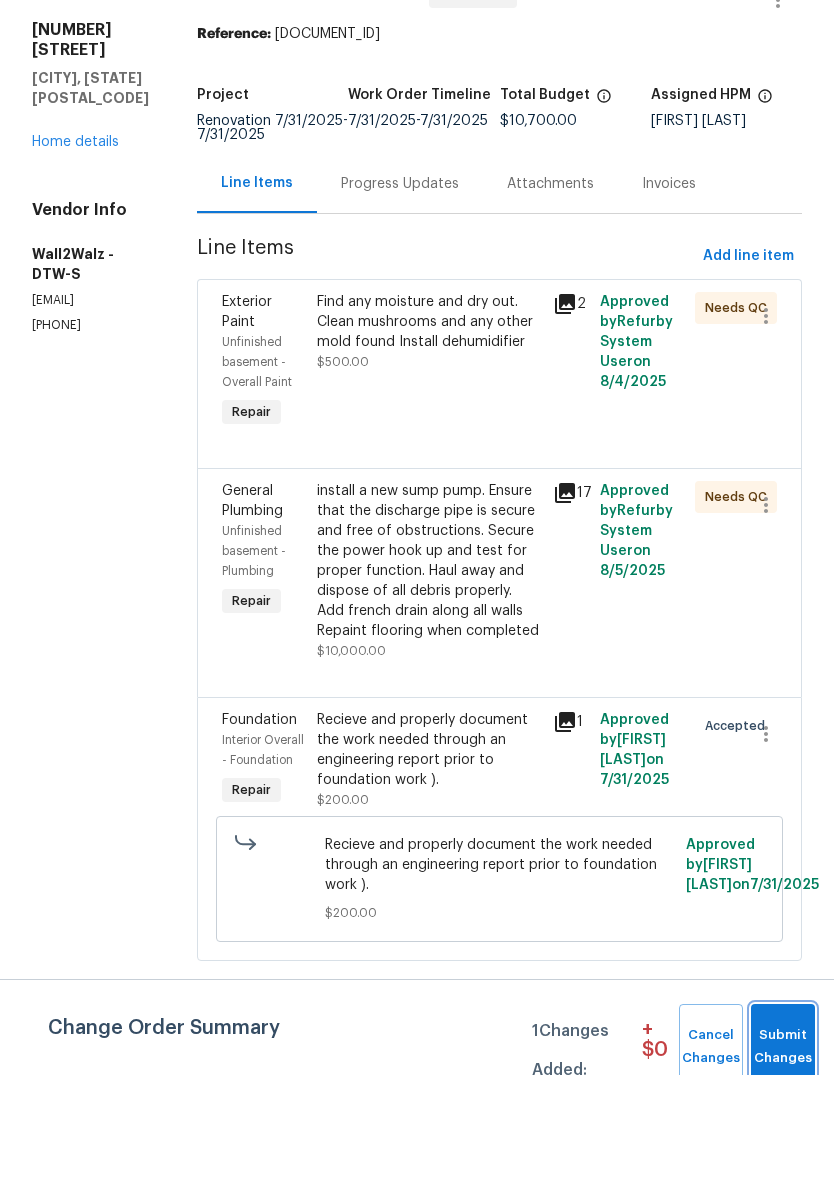 click on "Submit Changes" at bounding box center (783, 1166) 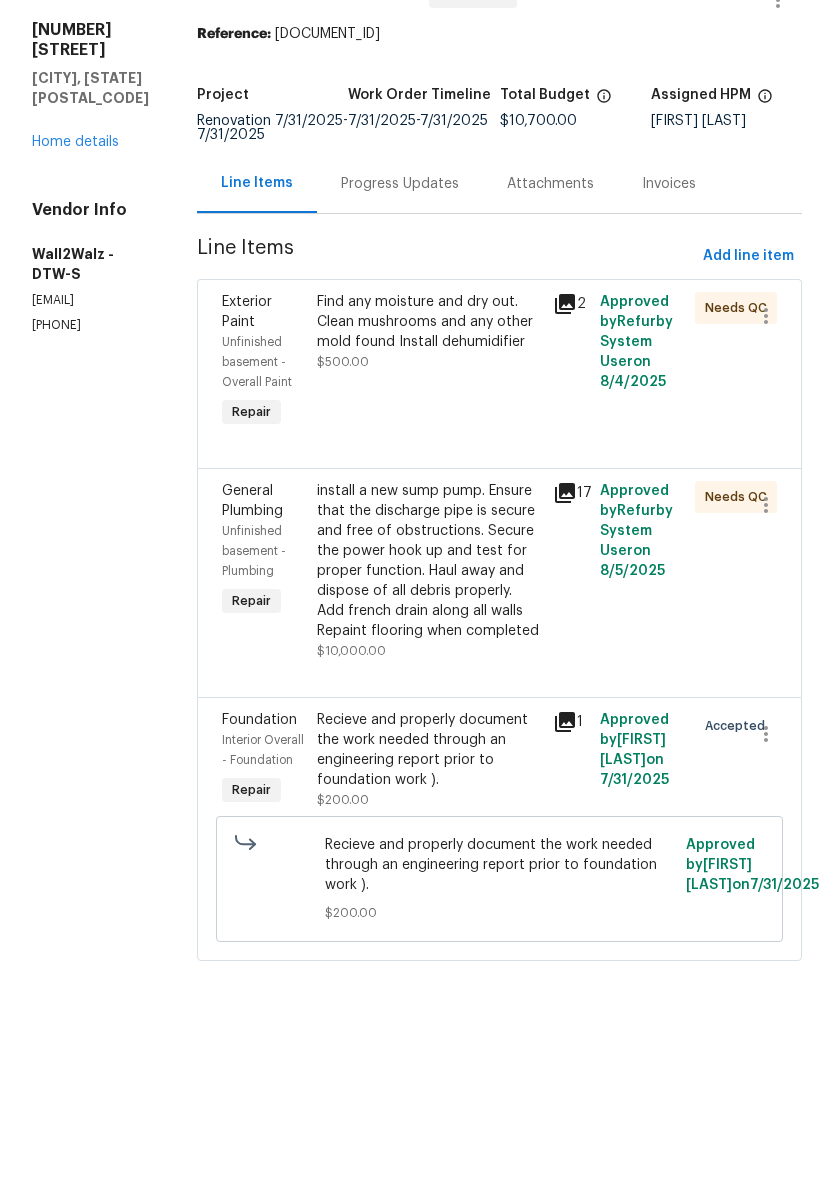 click on "Home details" at bounding box center [75, 261] 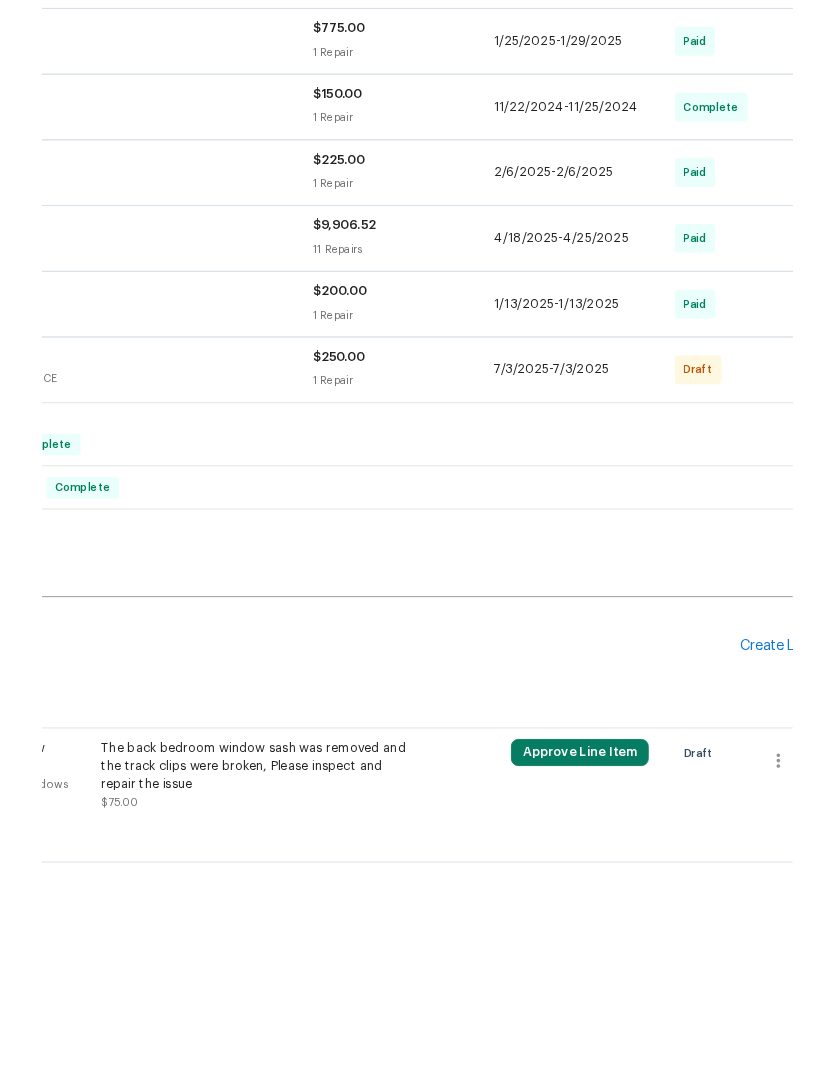 scroll, scrollTop: 938, scrollLeft: 232, axis: both 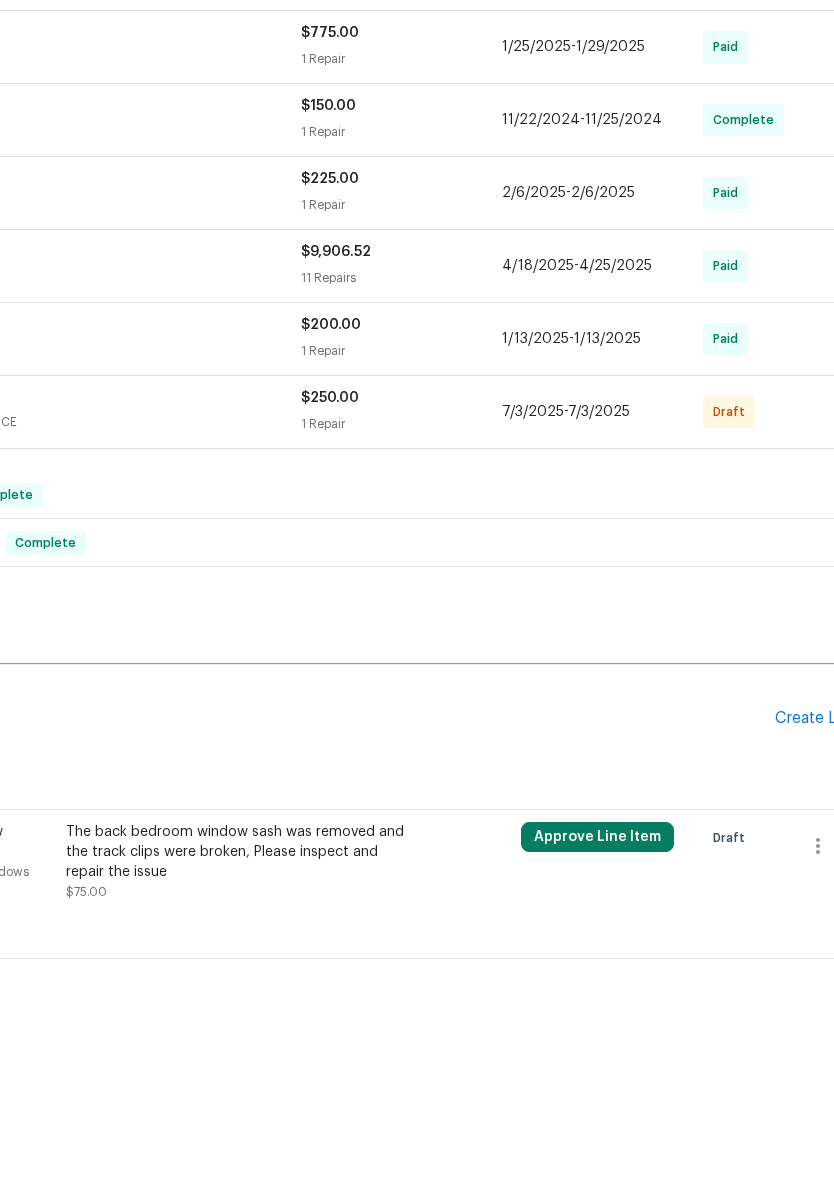 click on "Create Line Item" at bounding box center [836, 837] 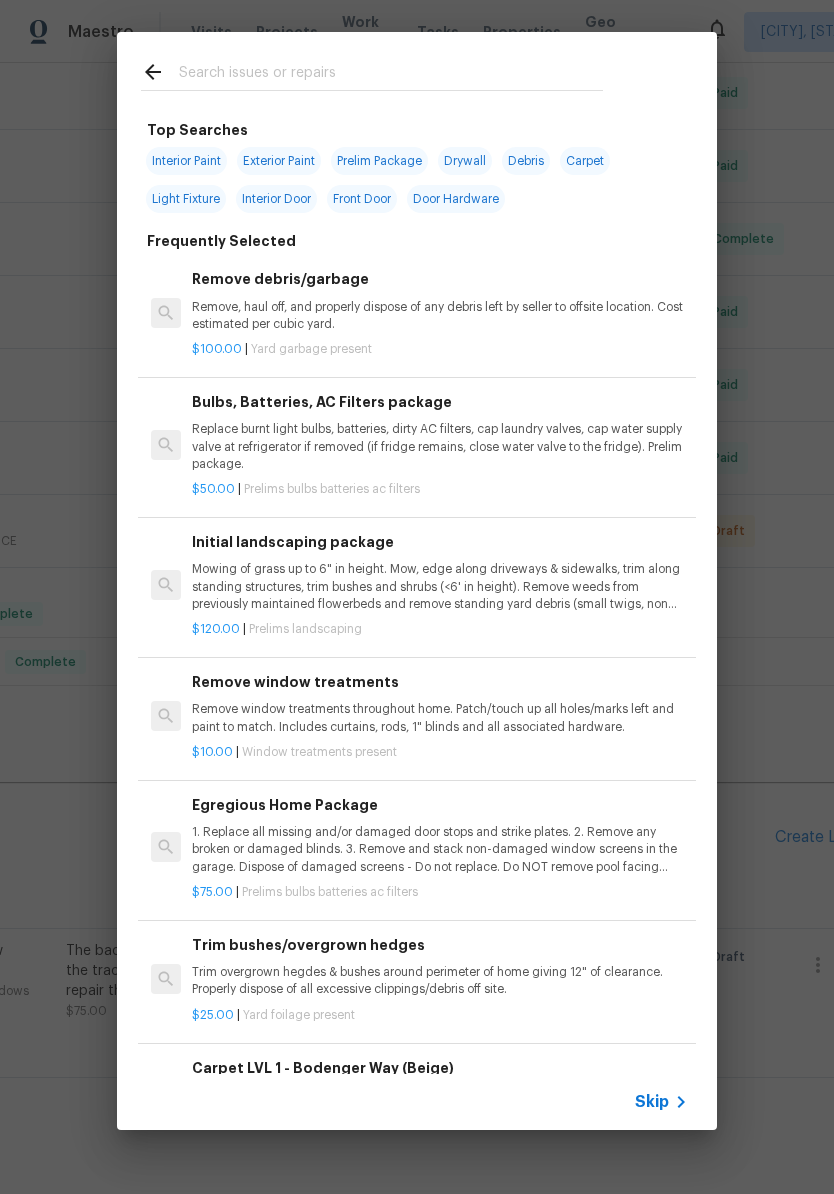 click on "Remove, haul off, and properly dispose of any debris left by seller to offsite location. Cost estimated per cubic yard." at bounding box center [440, 316] 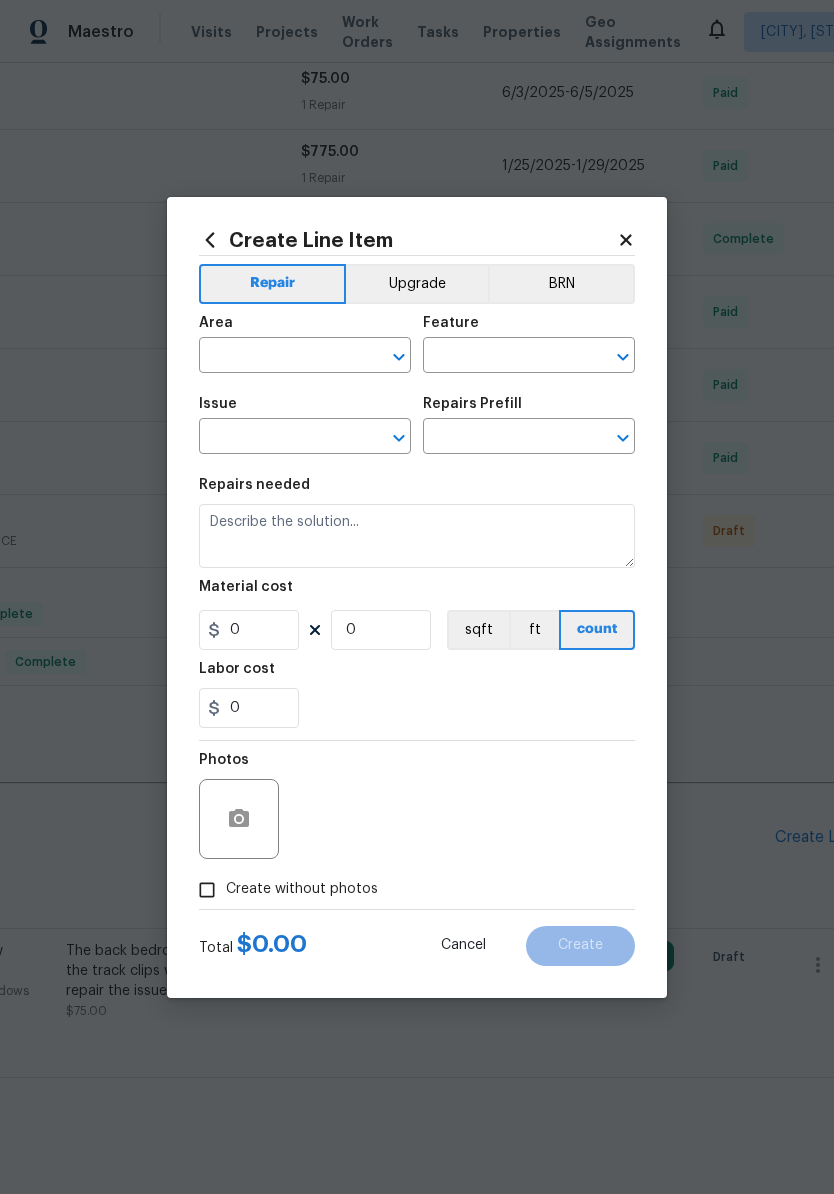 type on "Debris/garbage on site" 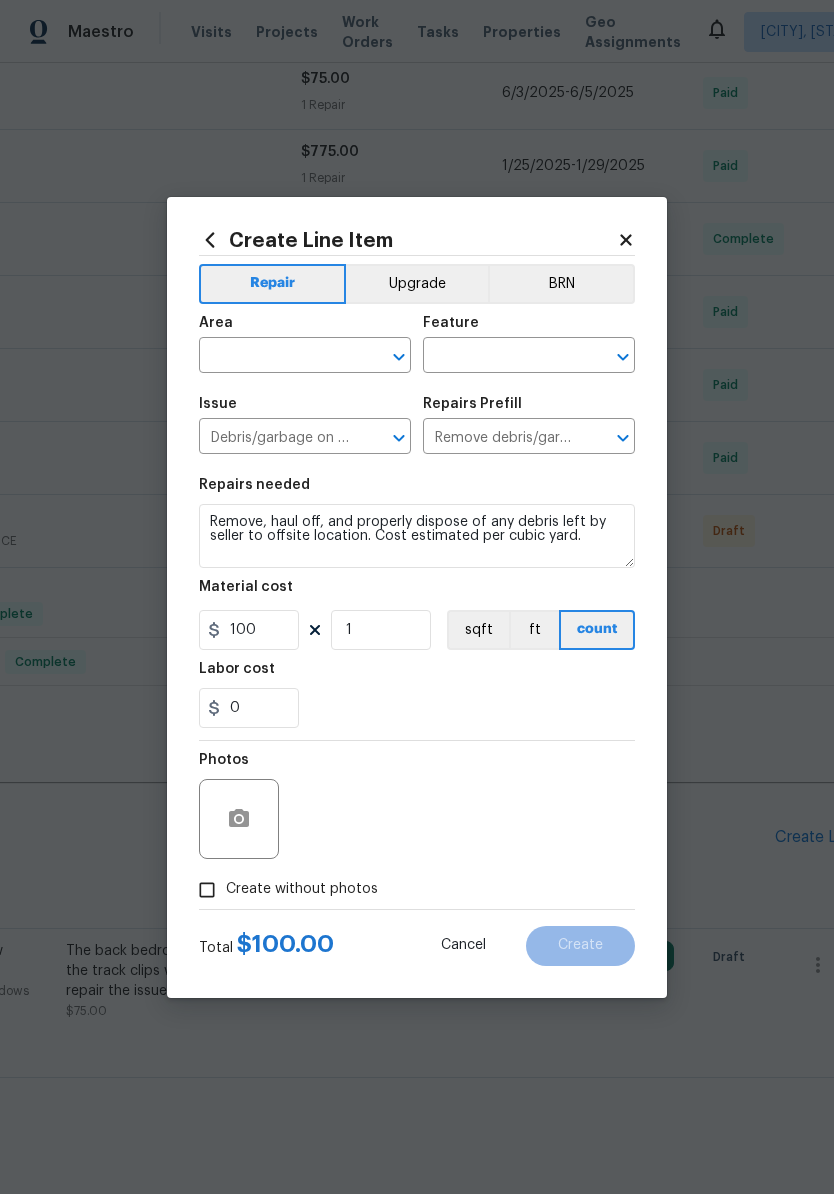 click at bounding box center [277, 357] 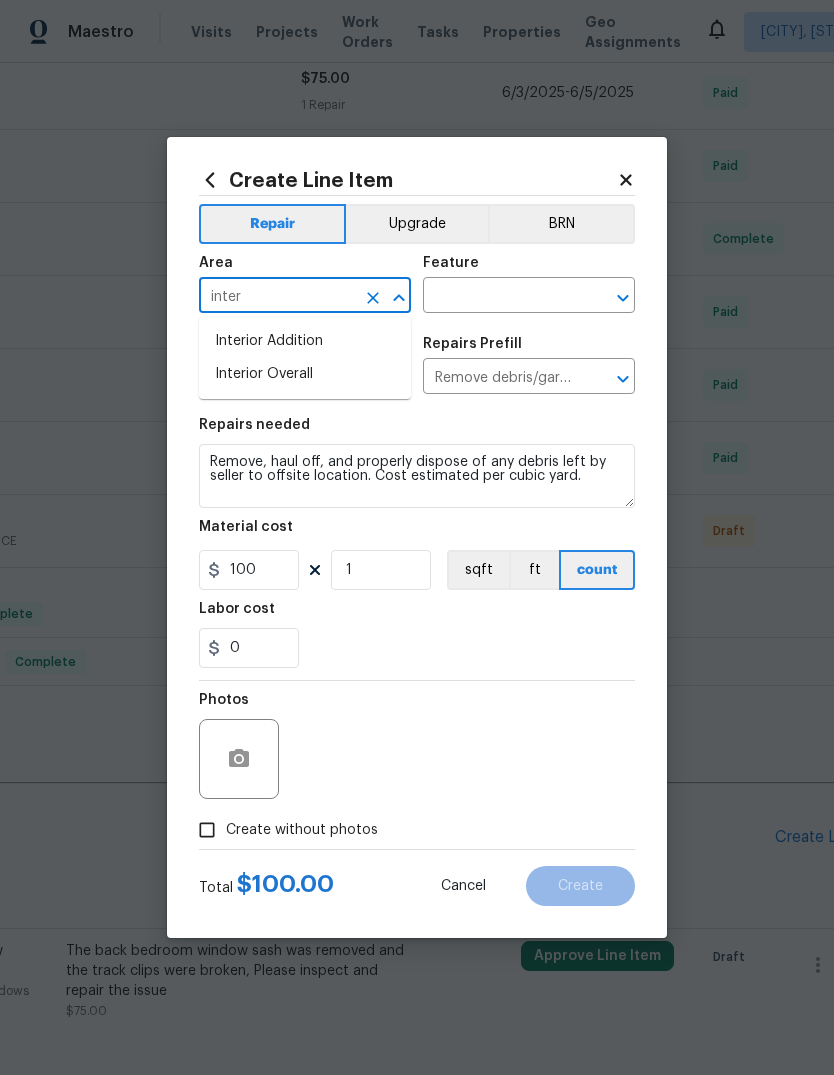 click on "Interior Overall" at bounding box center [305, 374] 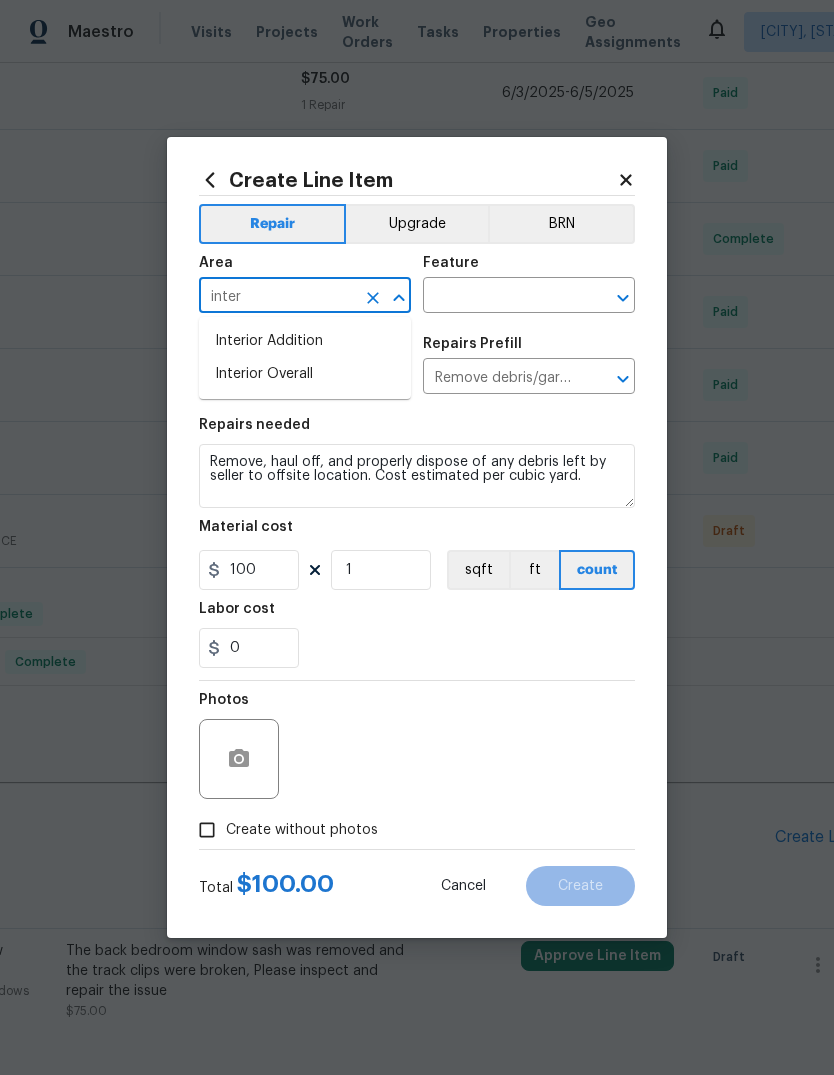 type on "Interior Overall" 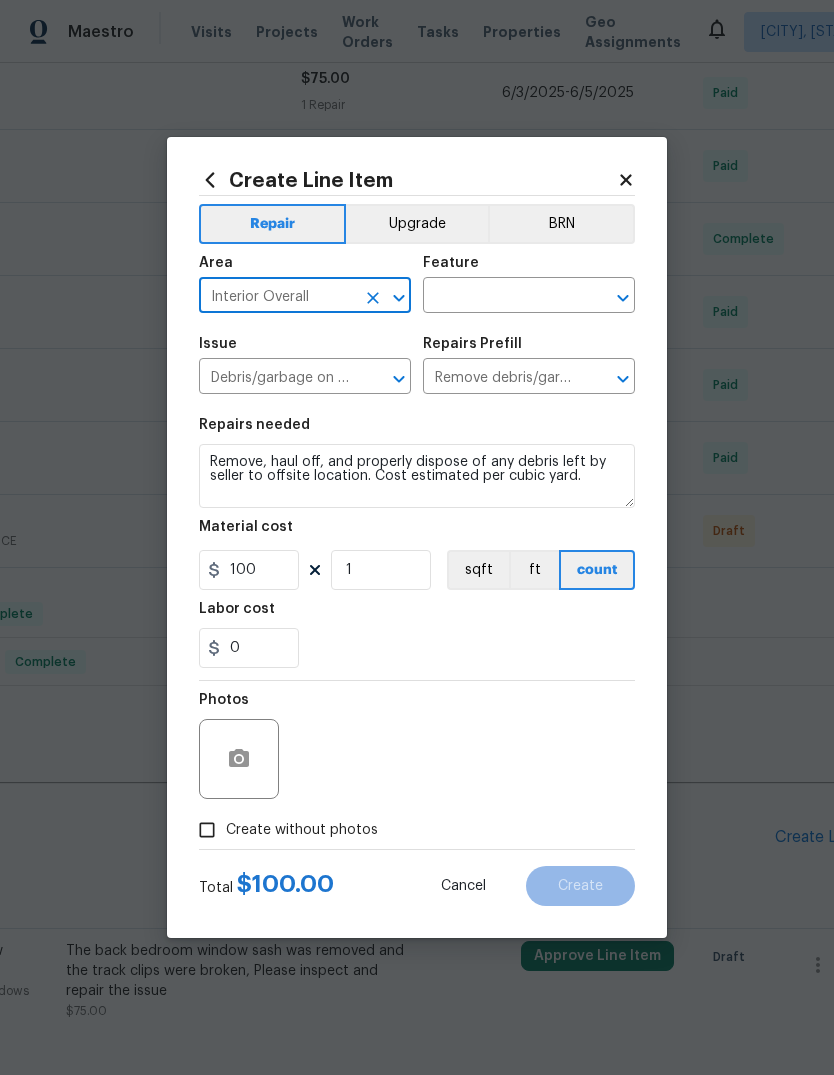 click at bounding box center [501, 297] 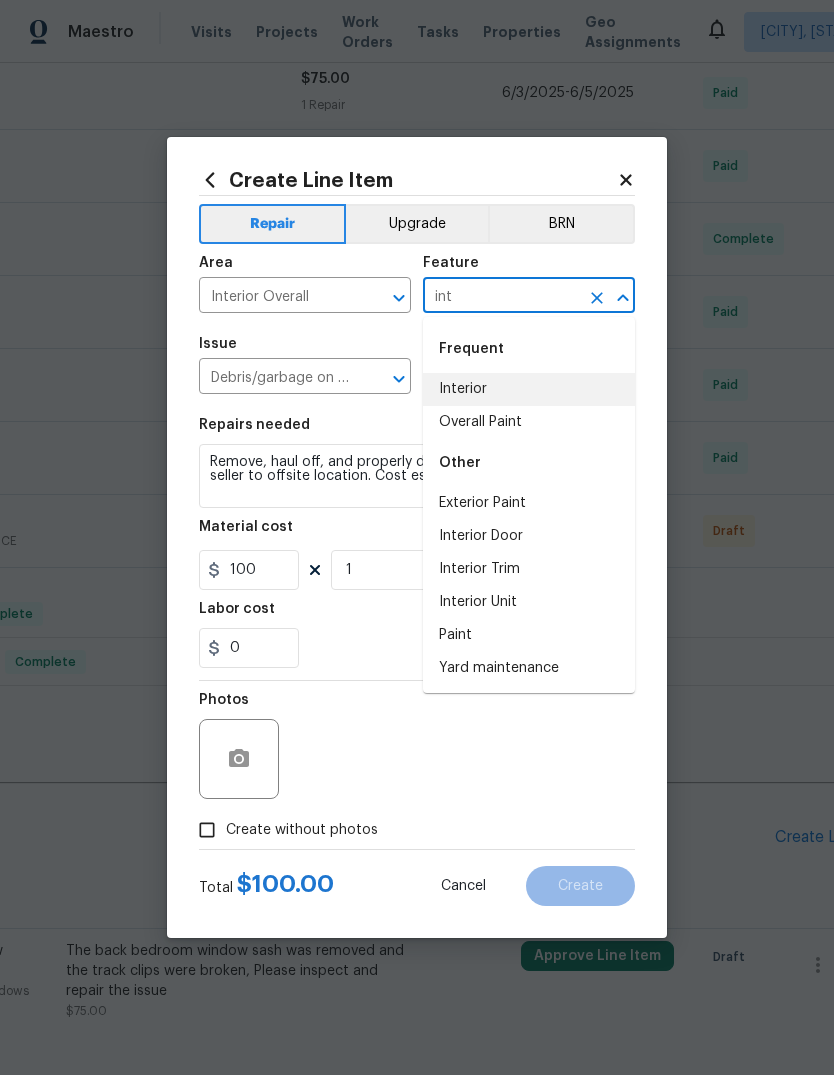 click on "Interior" at bounding box center (529, 389) 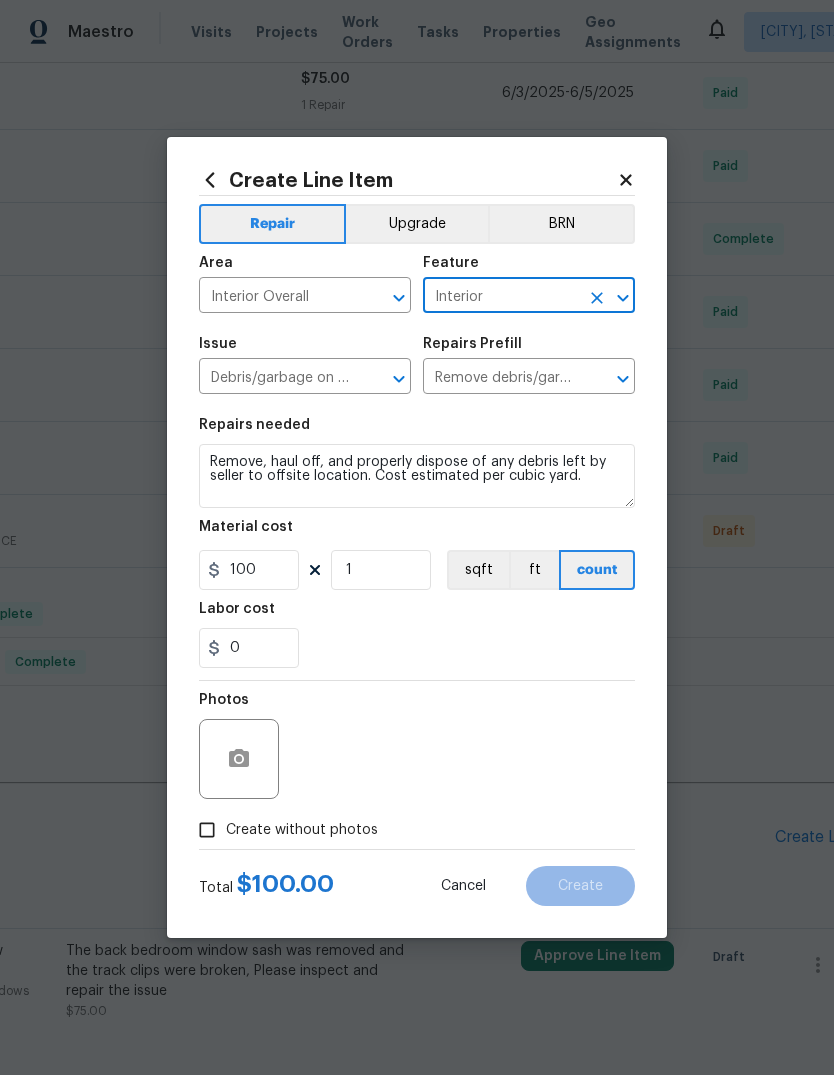 click on "0" at bounding box center (417, 648) 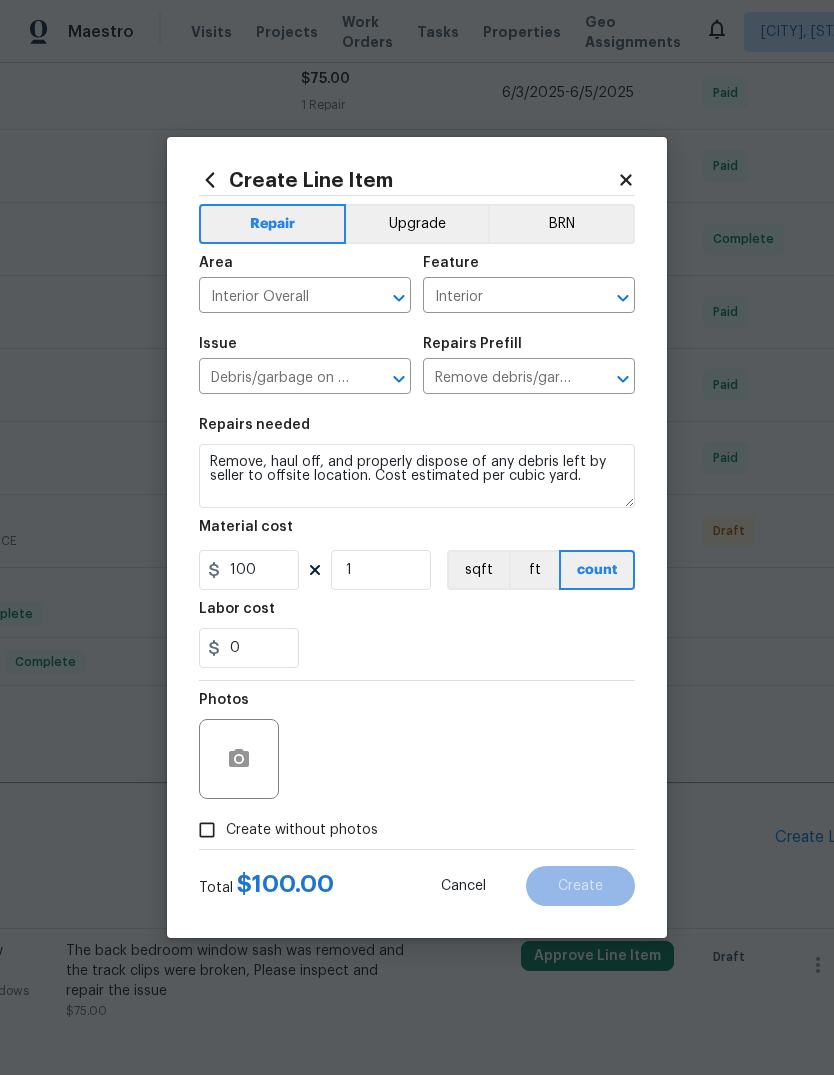 click on "Create without photos" at bounding box center [302, 830] 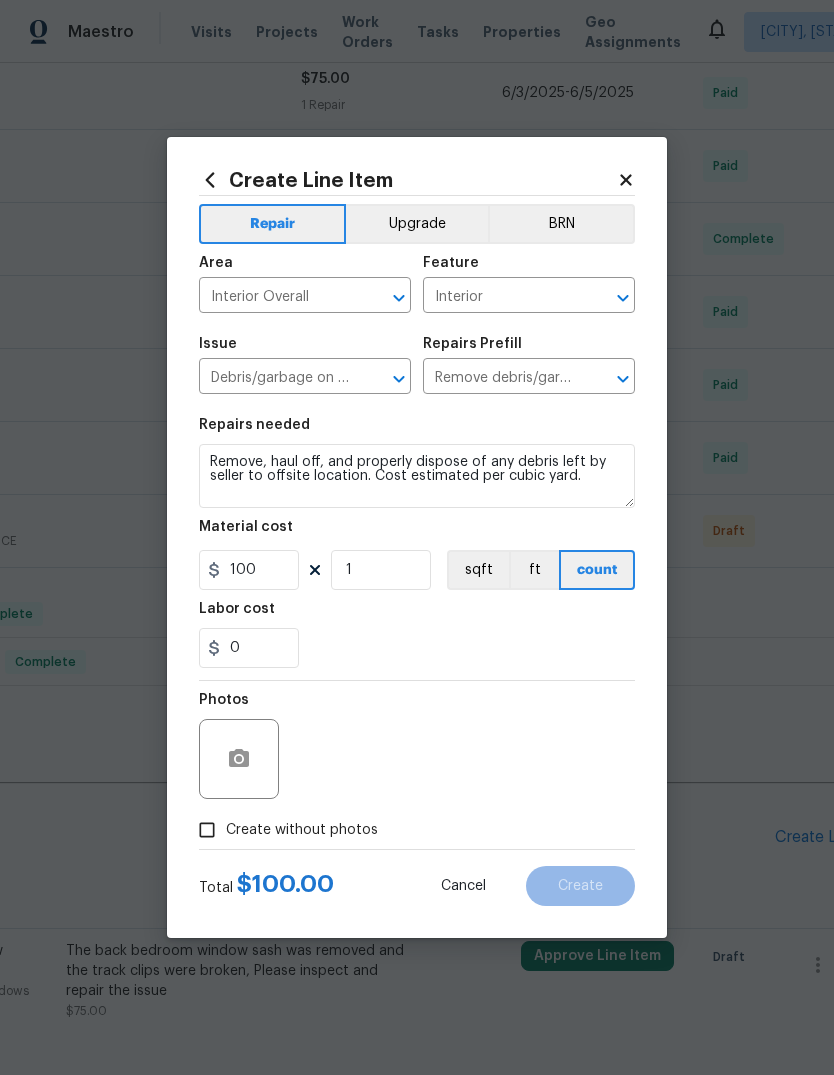 click on "Create without photos" at bounding box center [207, 830] 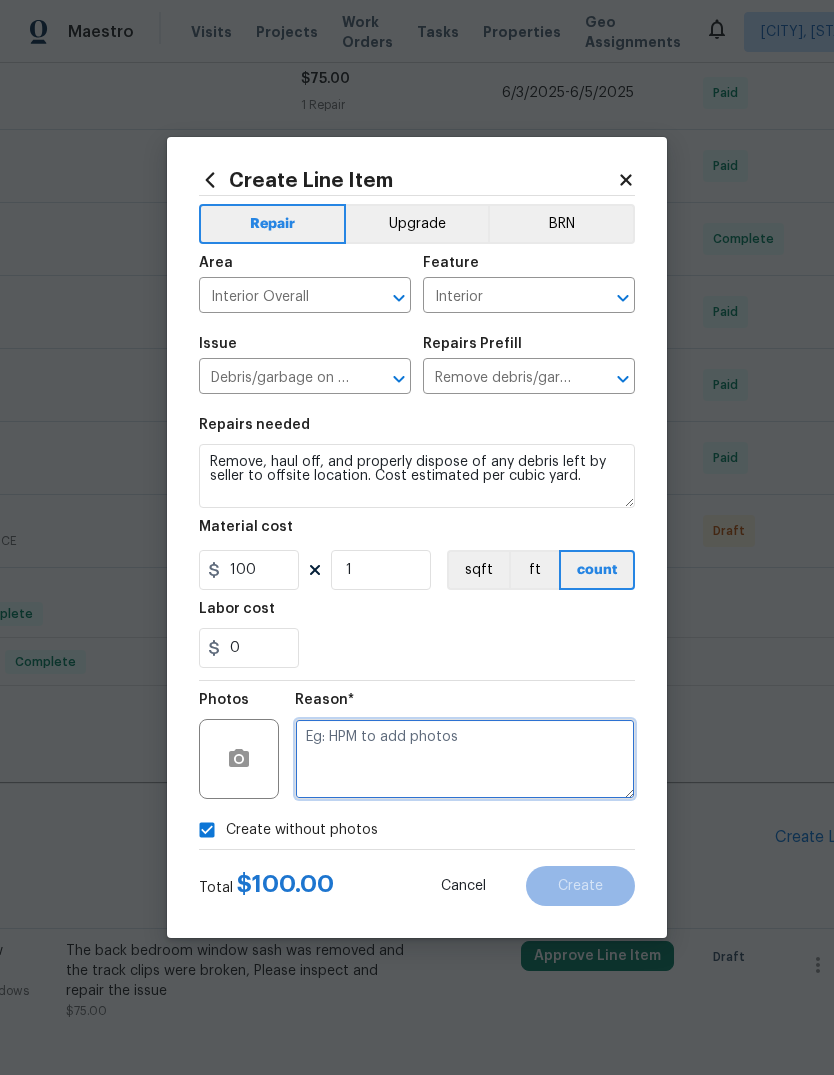 click at bounding box center (465, 759) 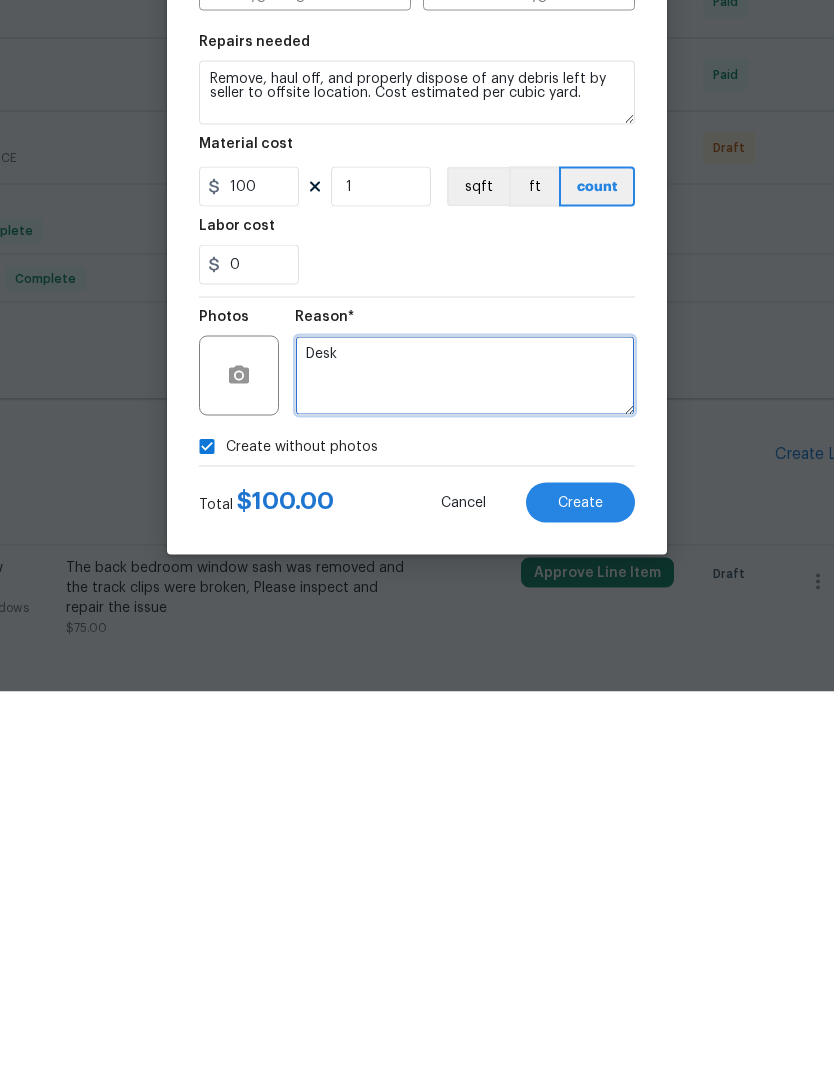 type on "Desk" 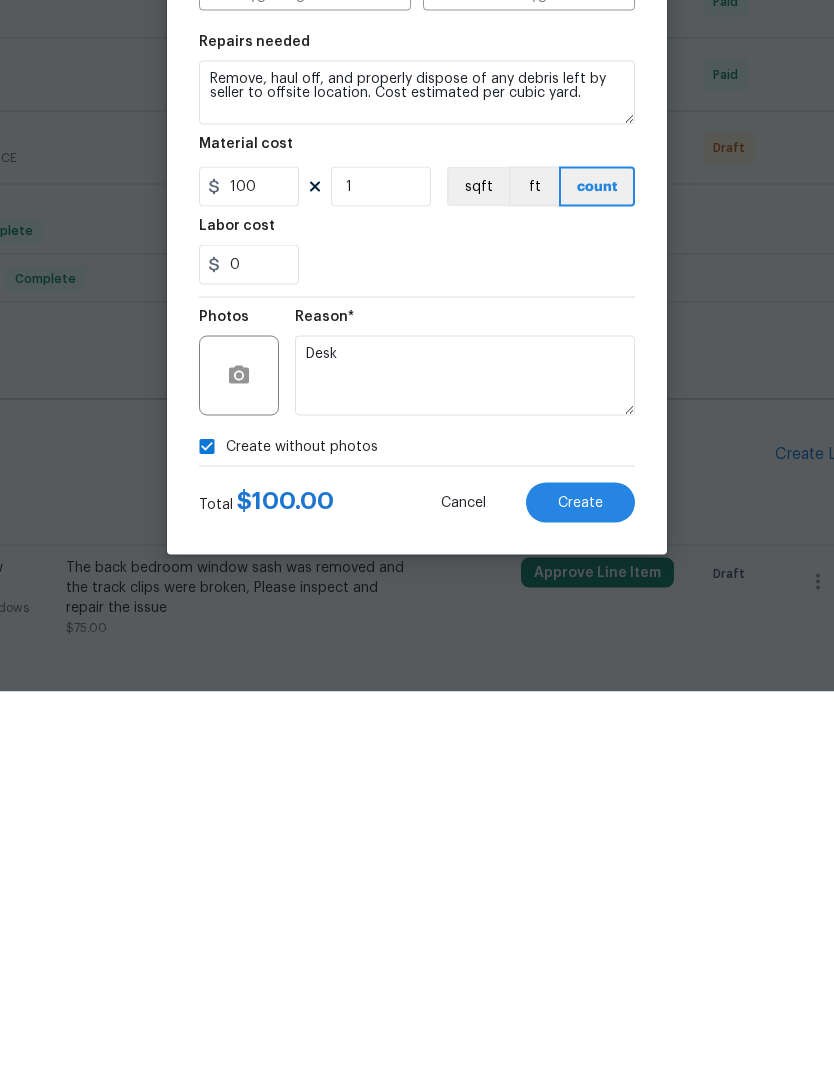 click on "Create" at bounding box center [580, 886] 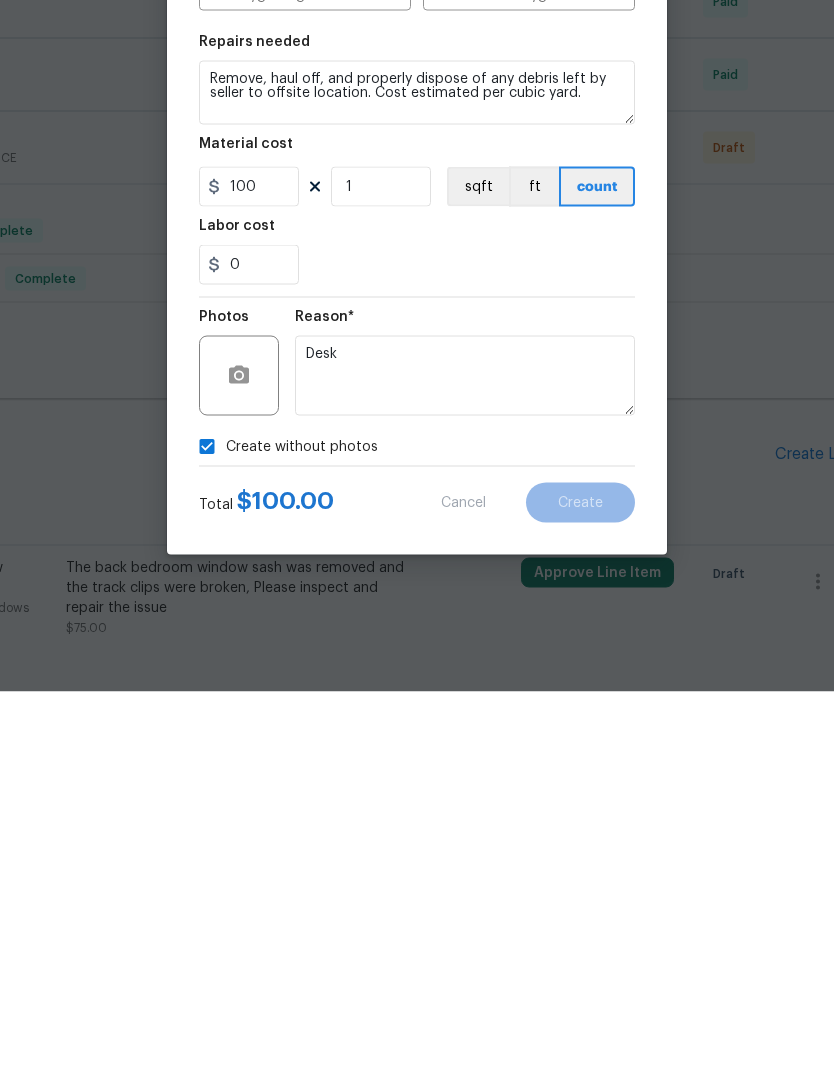 scroll, scrollTop: 75, scrollLeft: 0, axis: vertical 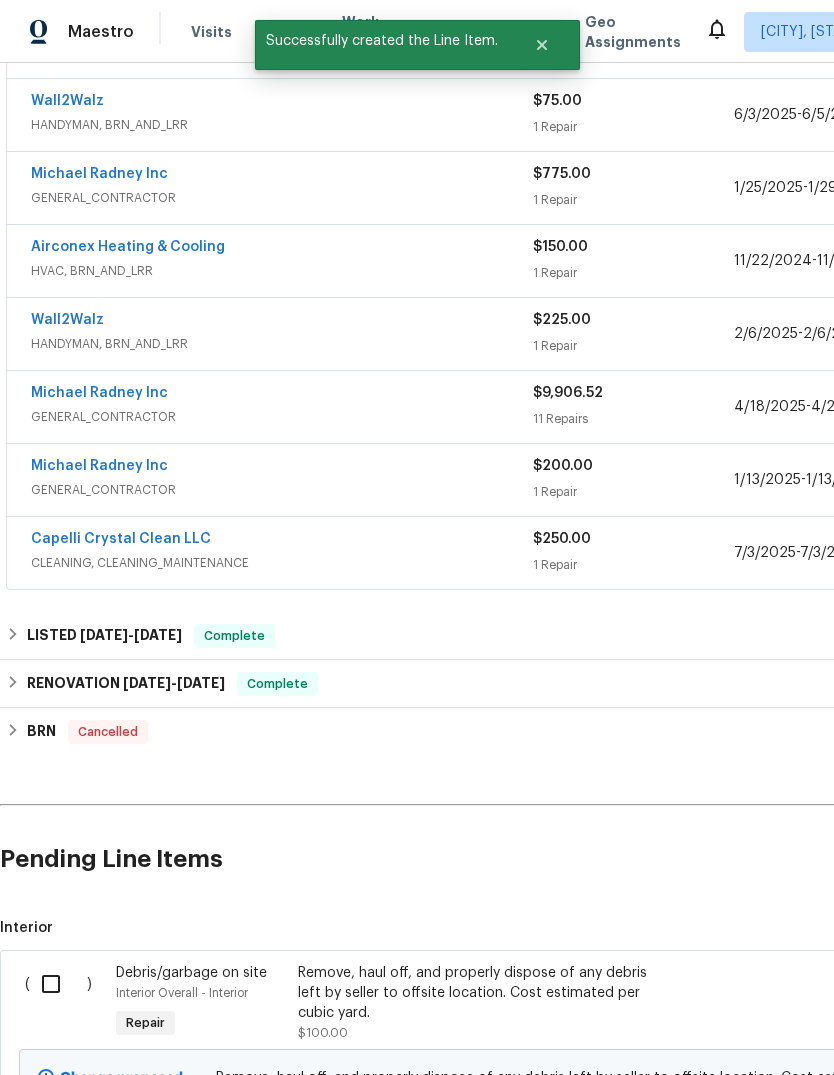 click on "Remove, haul off, and properly dispose of any debris left by seller to offsite location. Cost estimated per cubic yard." at bounding box center [474, 993] 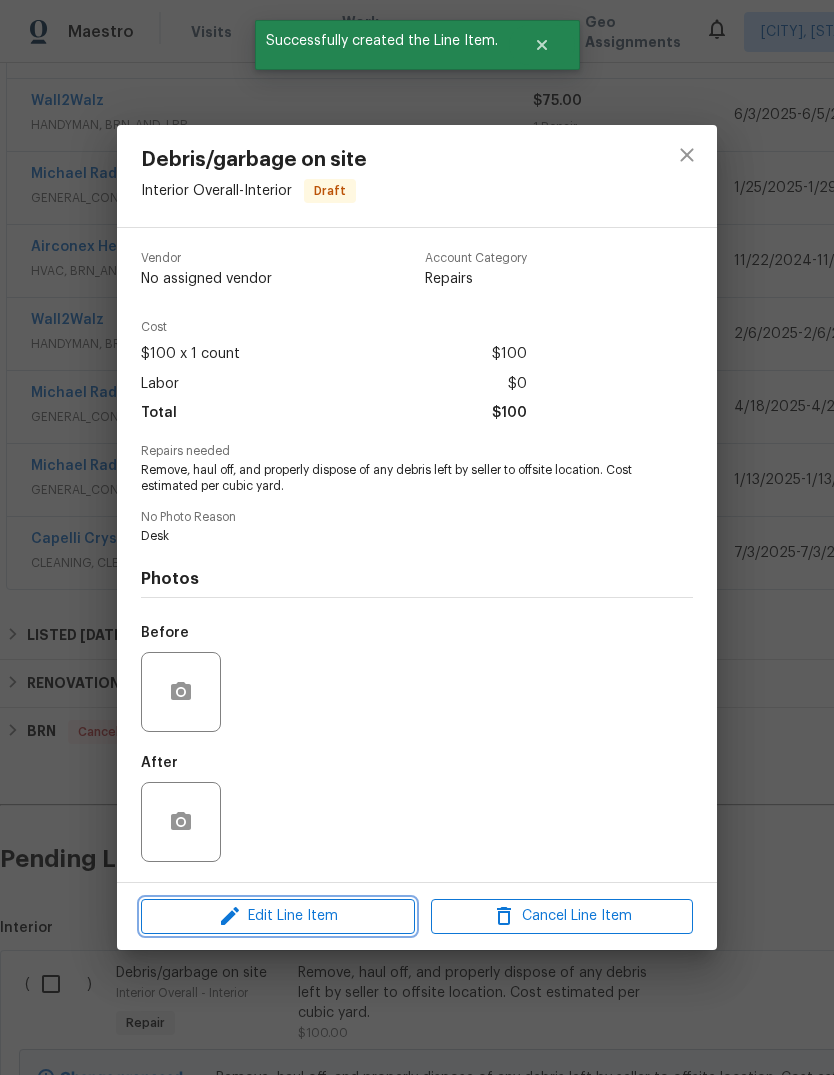 click on "Edit Line Item" at bounding box center [278, 916] 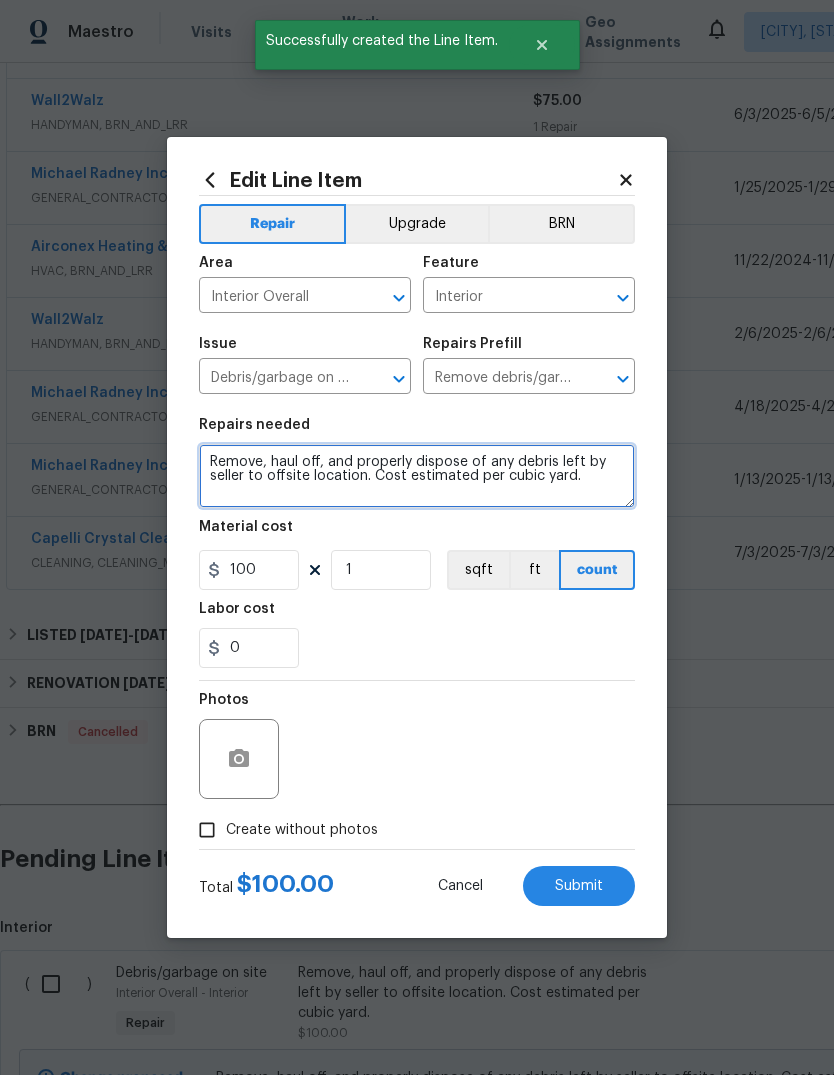 click on "Remove, haul off, and properly dispose of any debris left by seller to offsite location. Cost estimated per cubic yard." at bounding box center [417, 476] 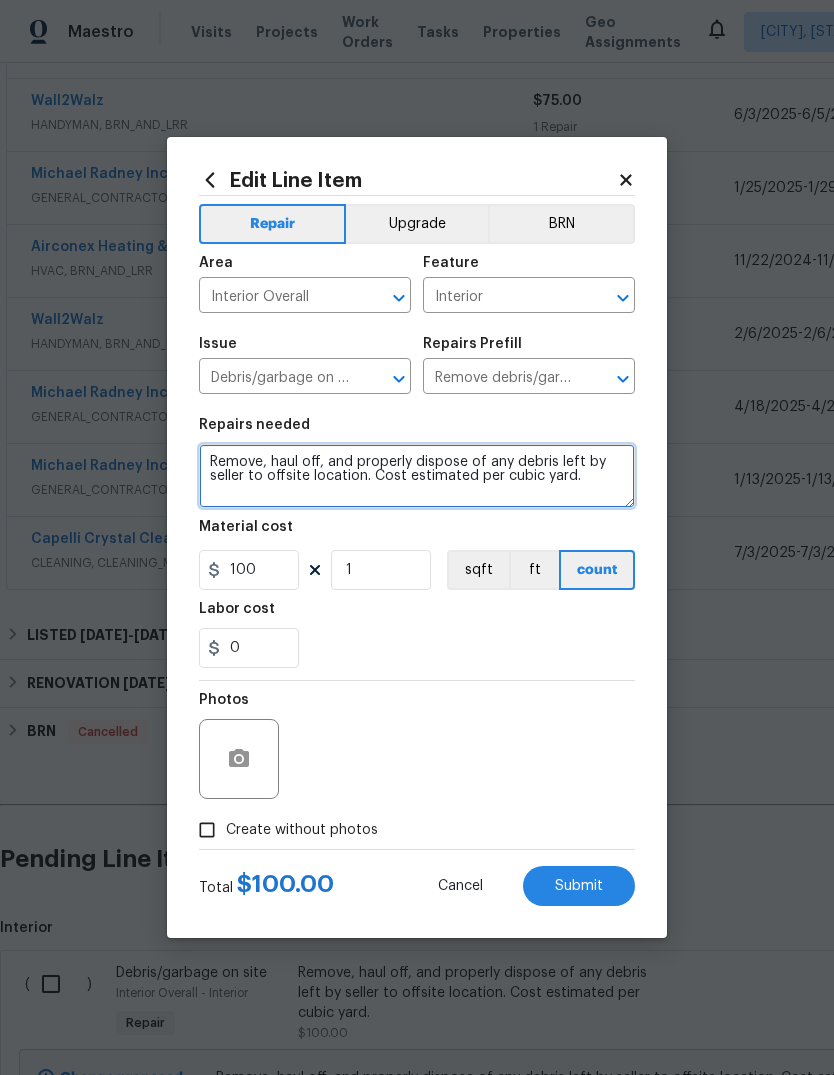 paste on "Estimate needed "Low water pressure in the bathroom, the drain pipes for the kitchen sink and dishwasher are pitched incorrectly, the furnace has an issue the a/c unit does not blow out cold air, hot water tank heater doesn't work, 2 windows need repair the storms doors are broken, no gas line for the stove" 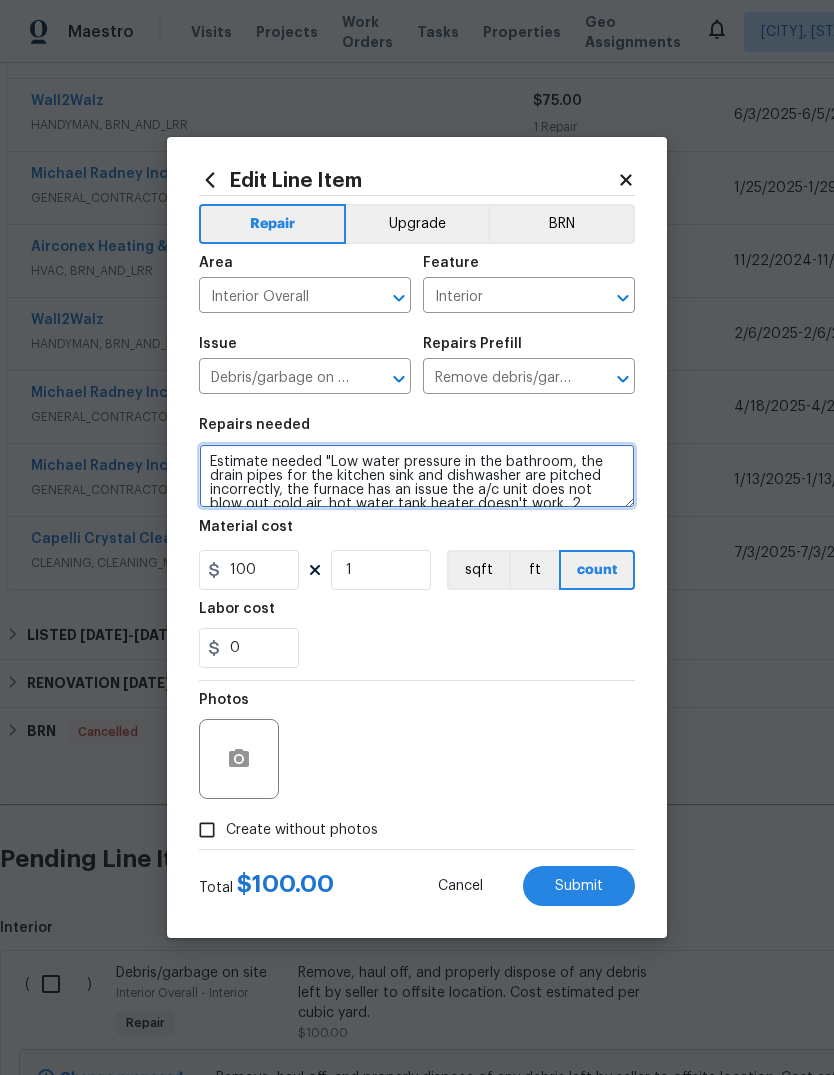 scroll, scrollTop: 42, scrollLeft: 0, axis: vertical 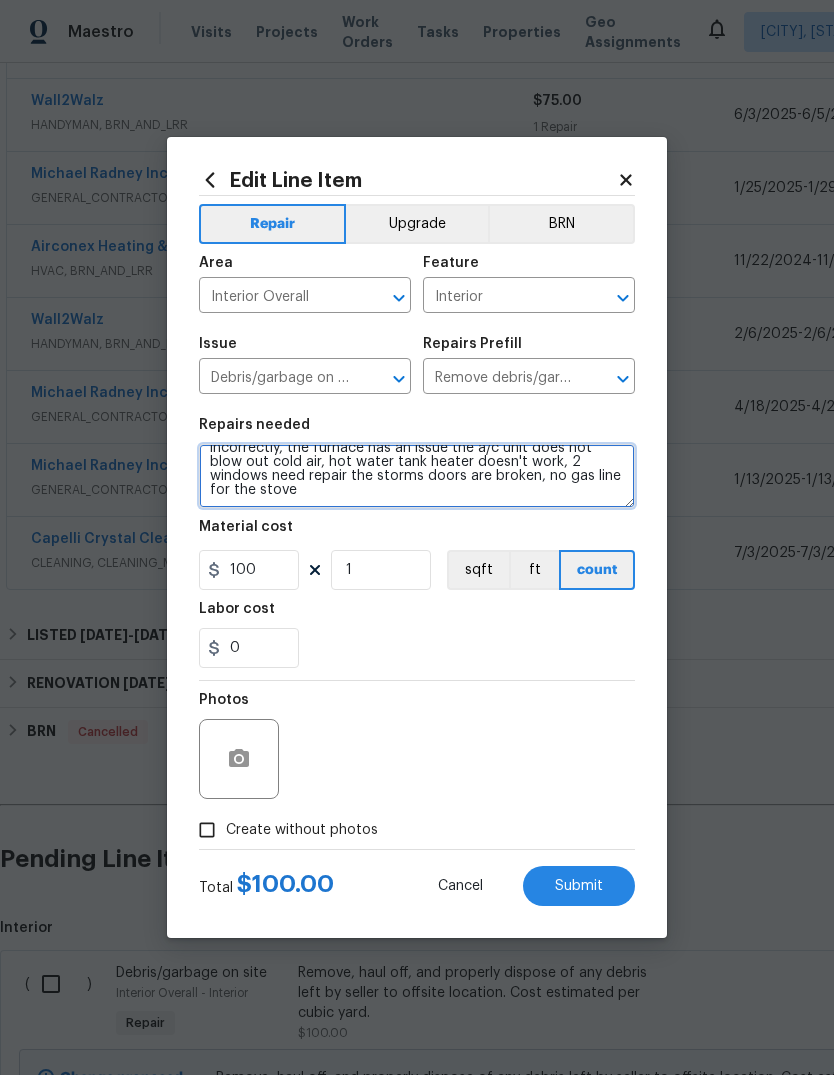 type on "Estimate needed "Low water pressure in the bathroom, the drain pipes for the kitchen sink and dishwasher are pitched incorrectly, the furnace has an issue the a/c unit does not blow out cold air, hot water tank heater doesn't work, 2 windows need repair the storms doors are broken, no gas line for the stove" 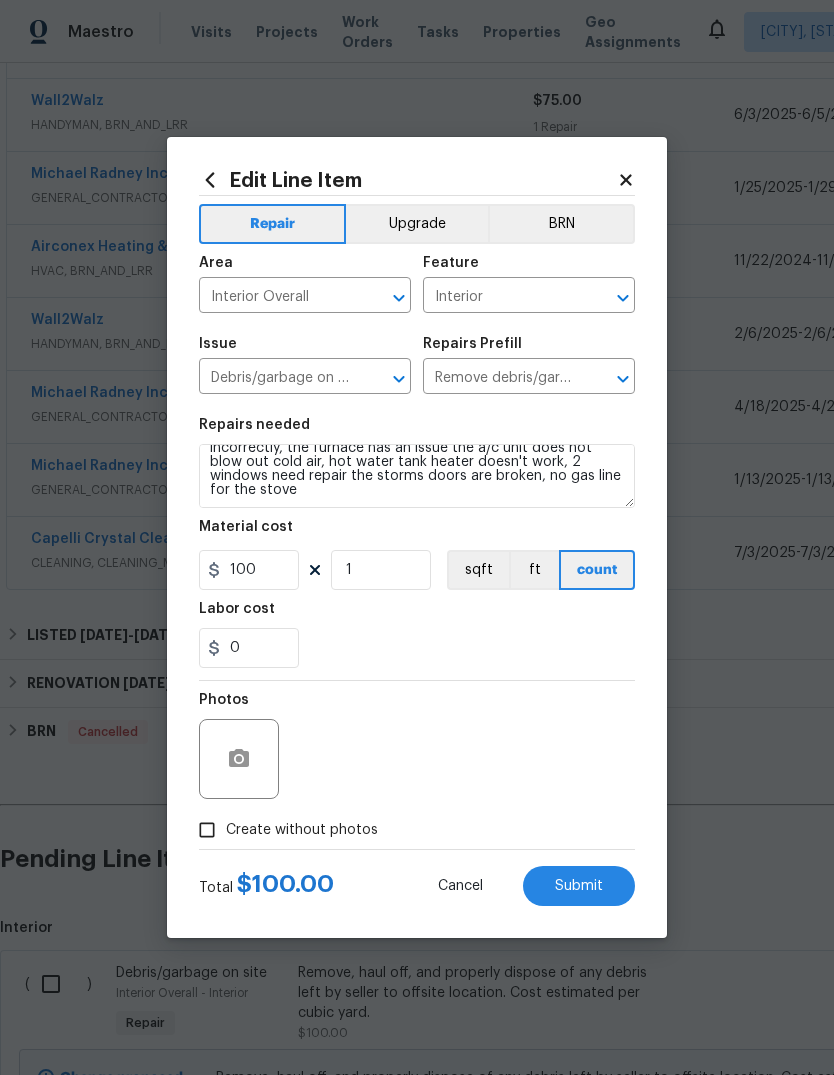 click on "0" at bounding box center (417, 648) 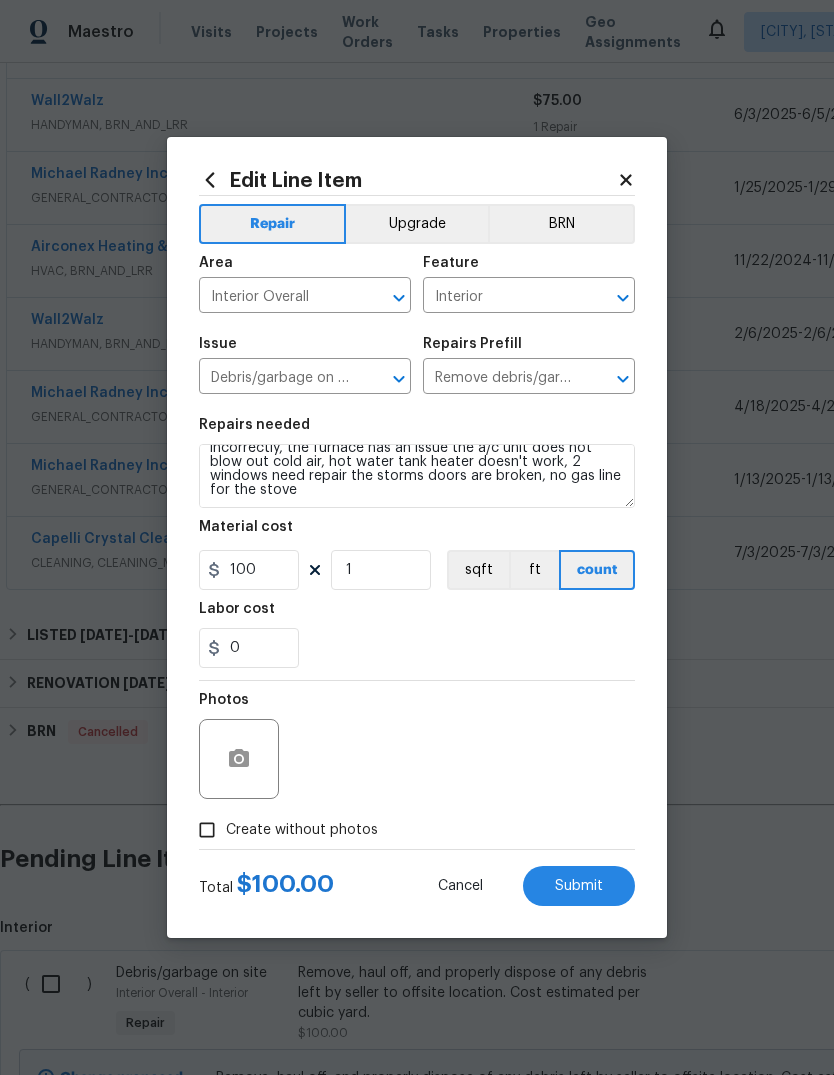 click on "Create without photos" at bounding box center (302, 830) 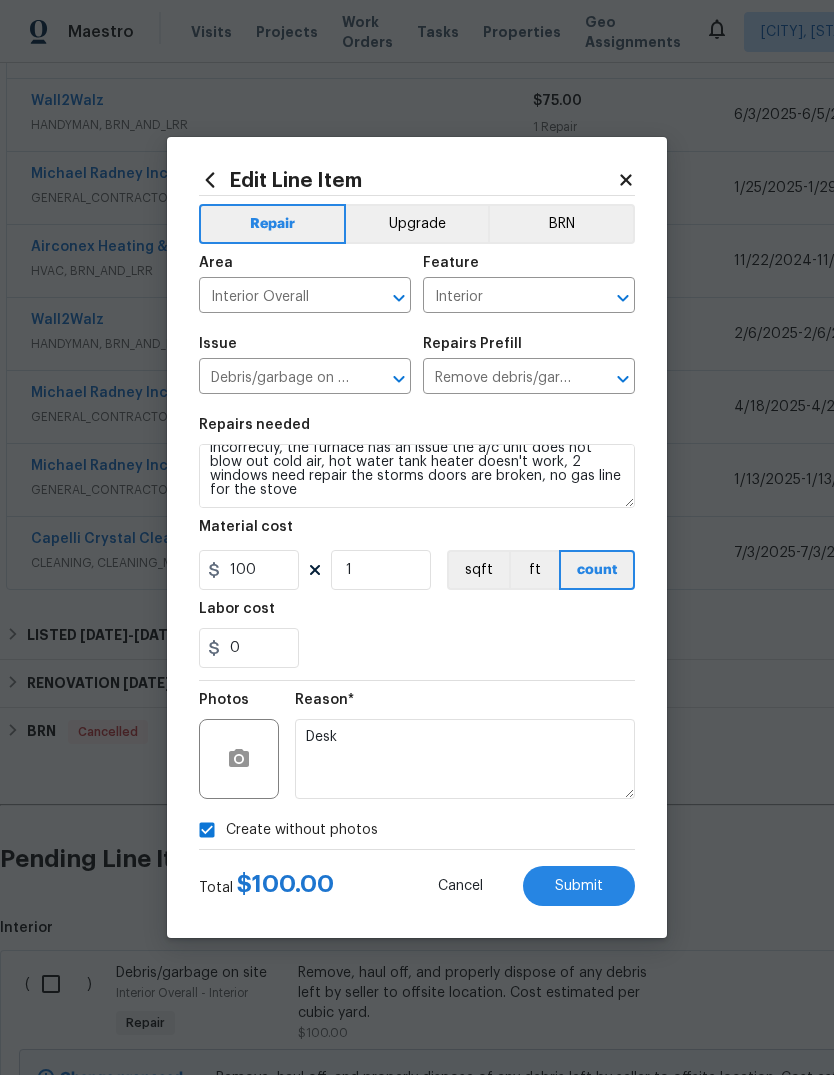 click on "Submit" at bounding box center [579, 886] 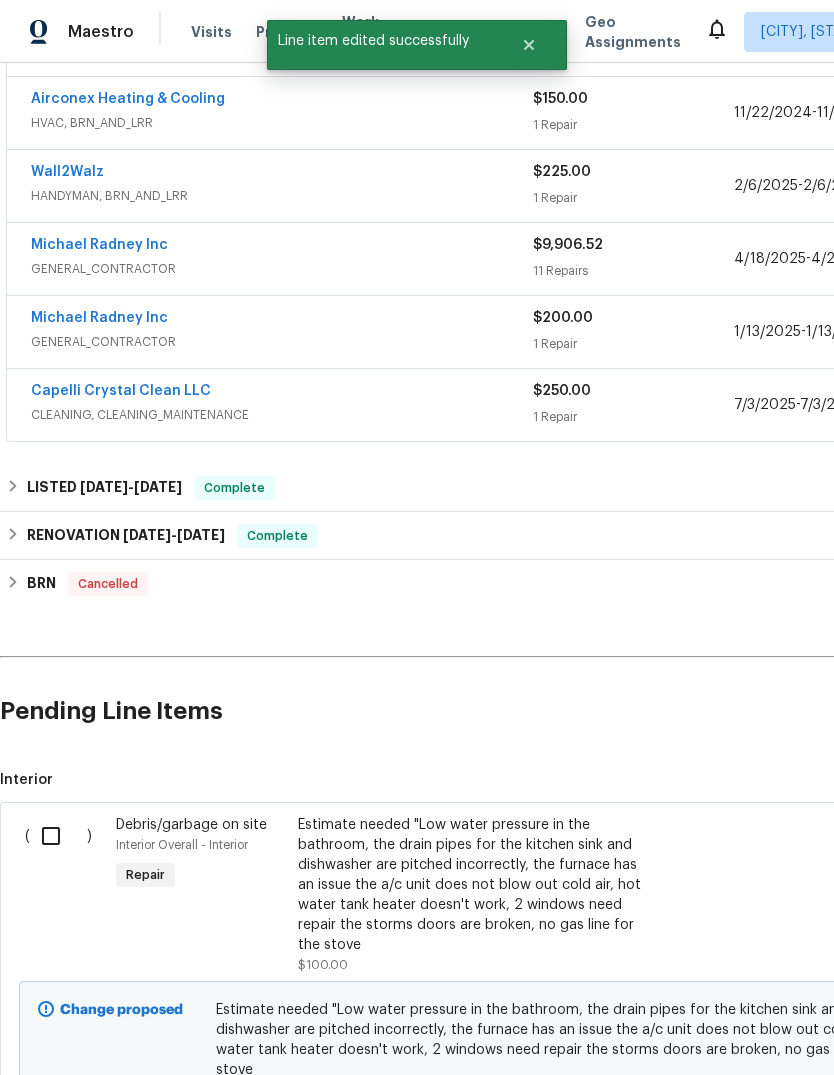 scroll, scrollTop: 1064, scrollLeft: 0, axis: vertical 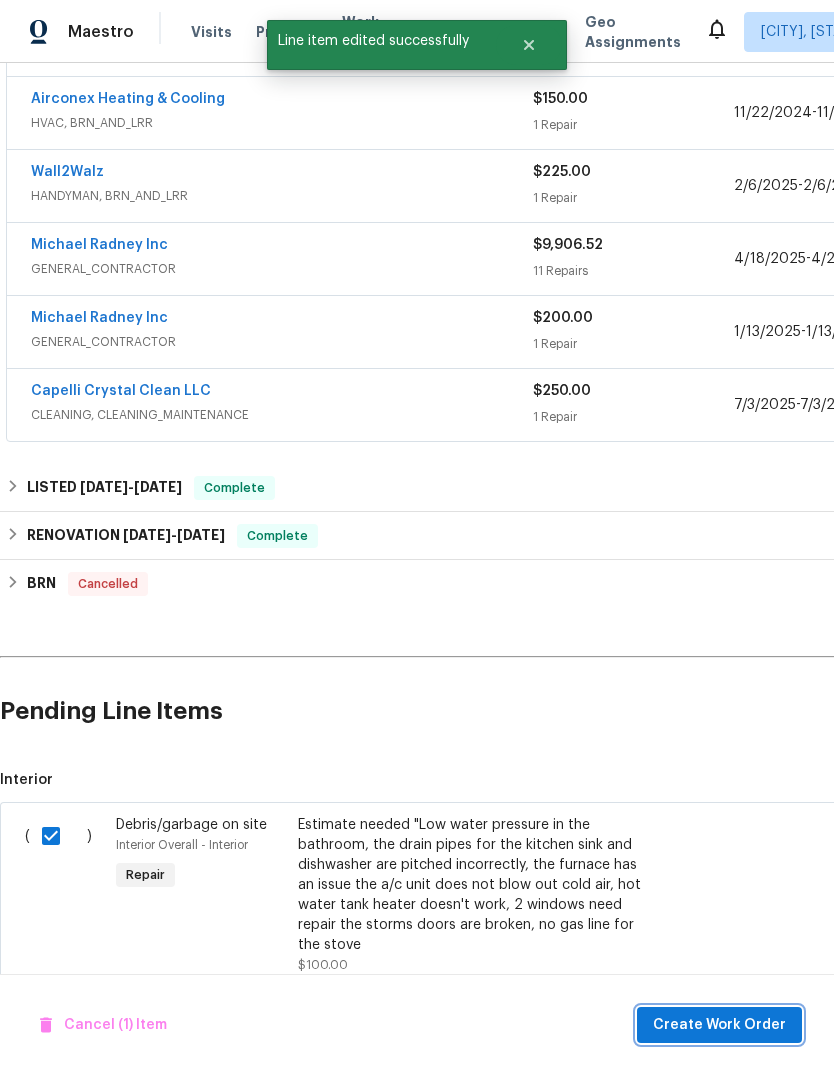 click on "Create Work Order" at bounding box center [719, 1025] 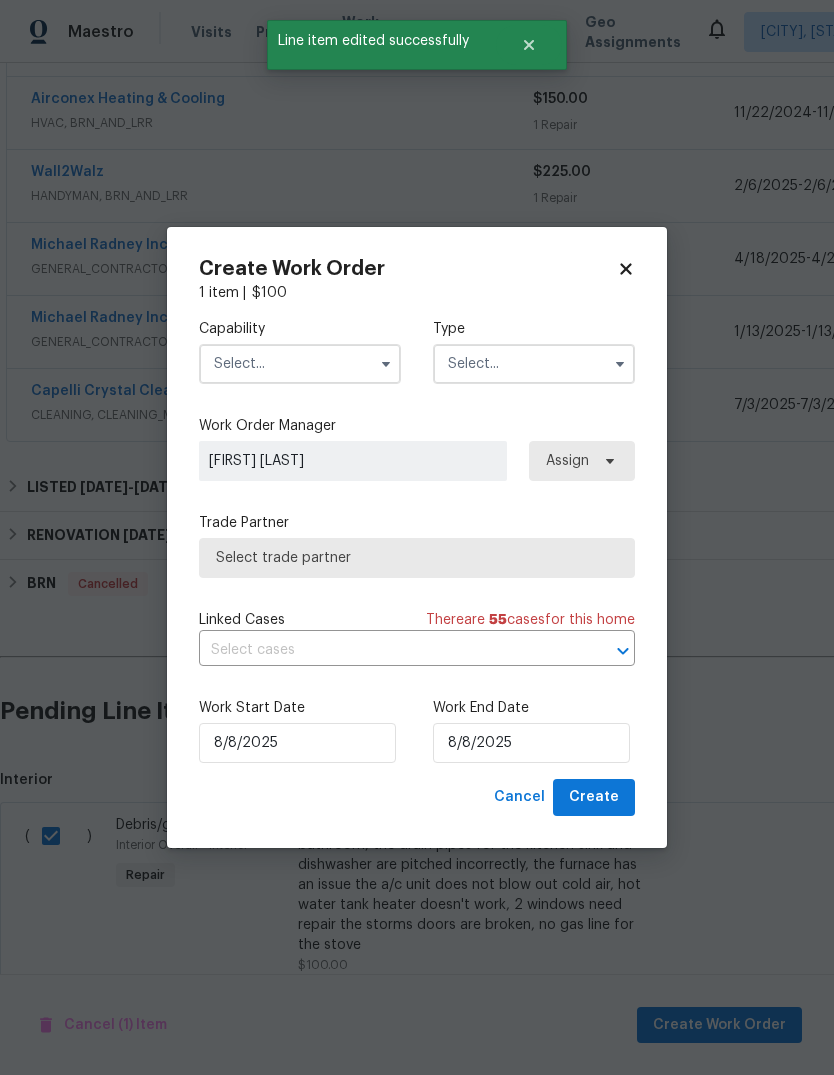 click at bounding box center (300, 364) 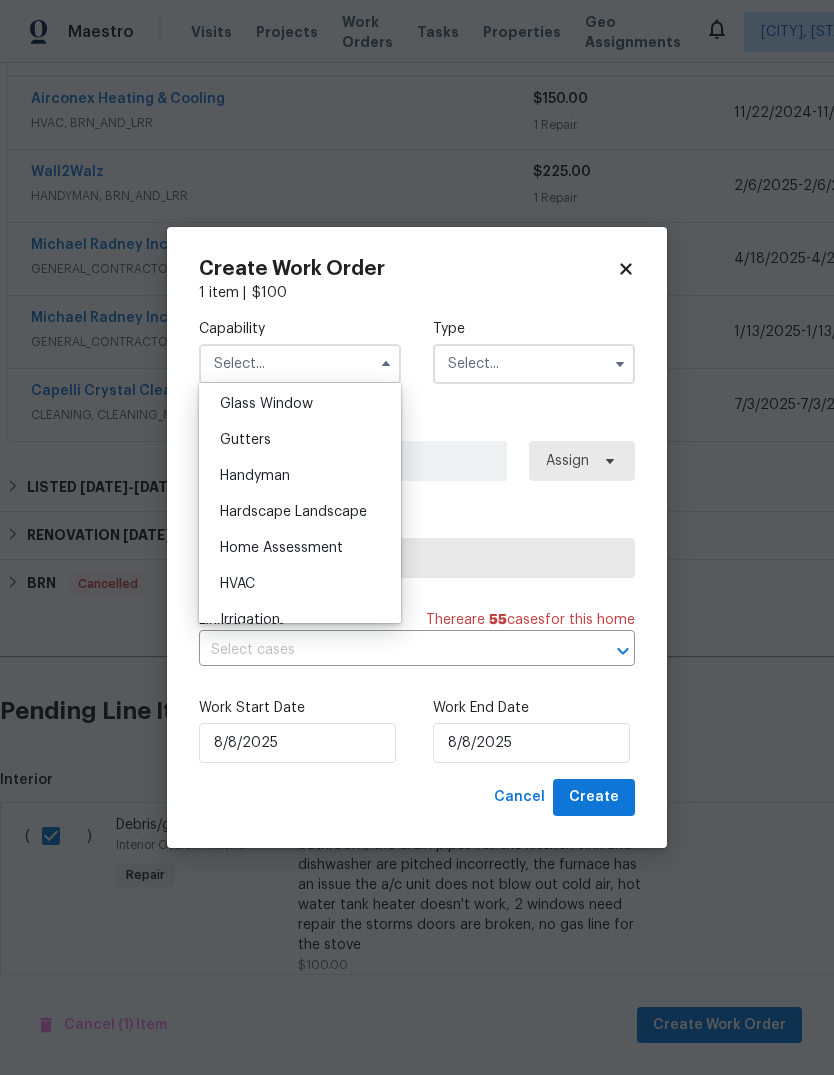scroll, scrollTop: 1029, scrollLeft: 0, axis: vertical 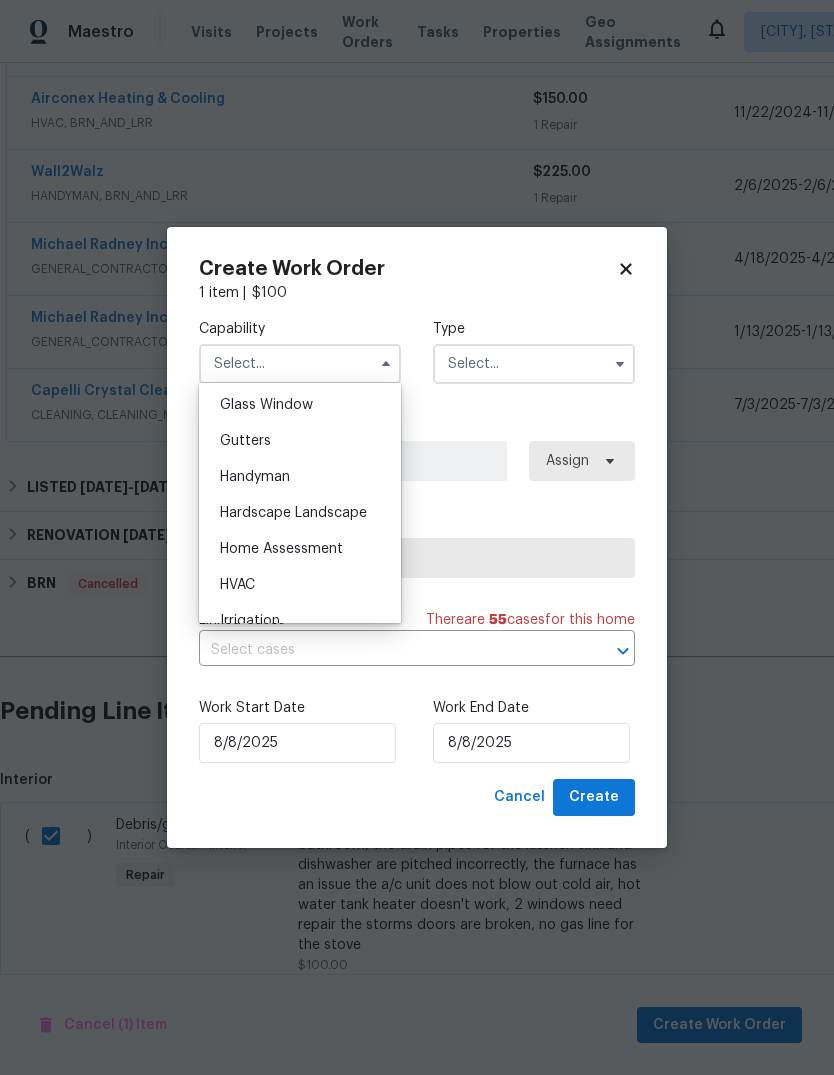 click on "Handyman" at bounding box center (300, 477) 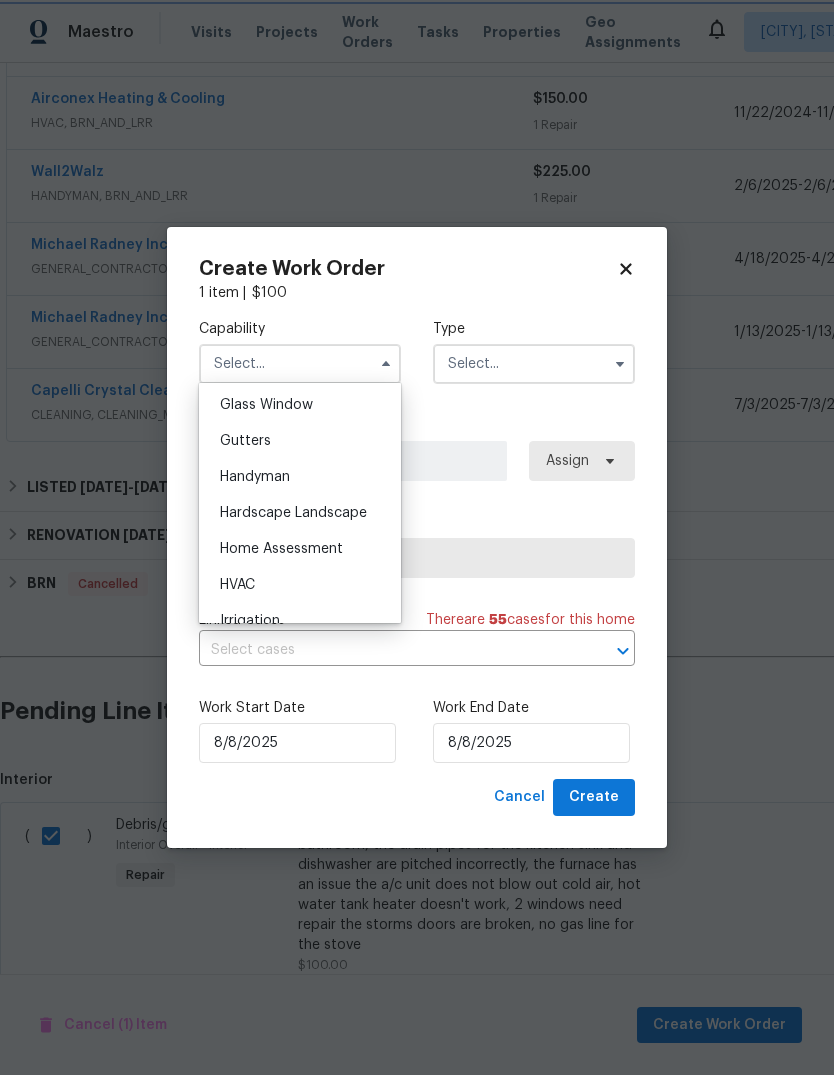 type on "Handyman" 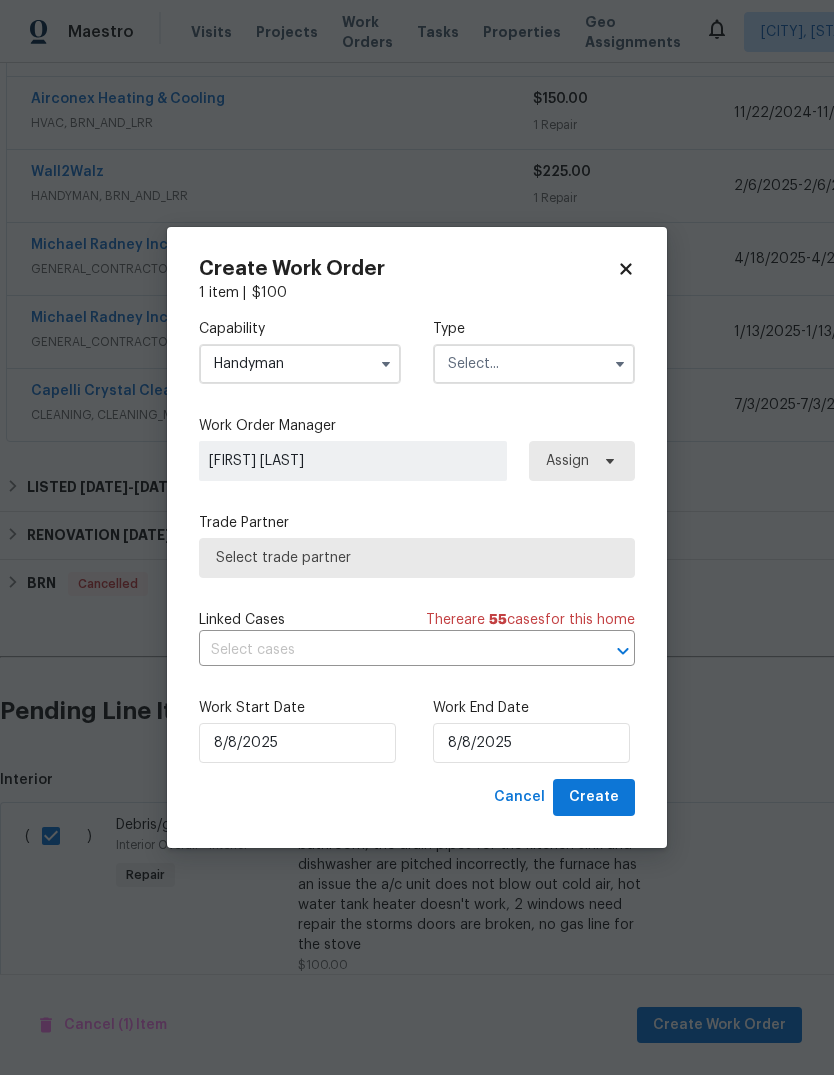 click at bounding box center (534, 364) 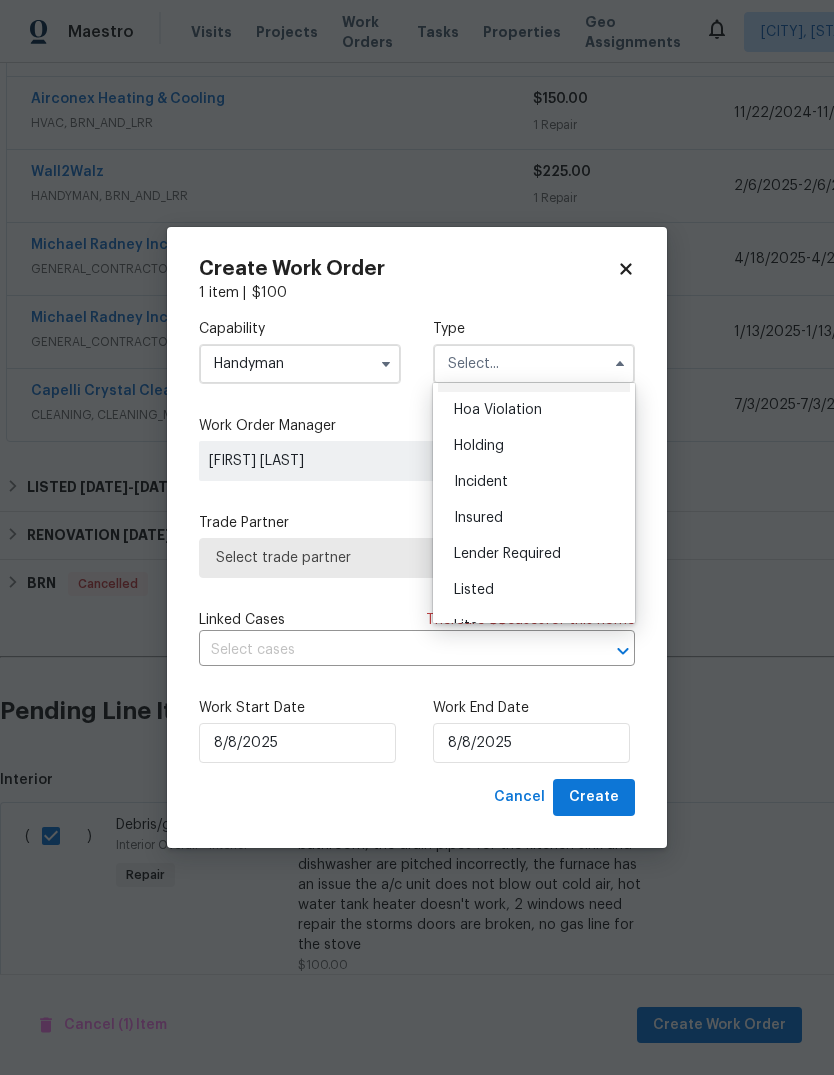 scroll, scrollTop: 31, scrollLeft: 0, axis: vertical 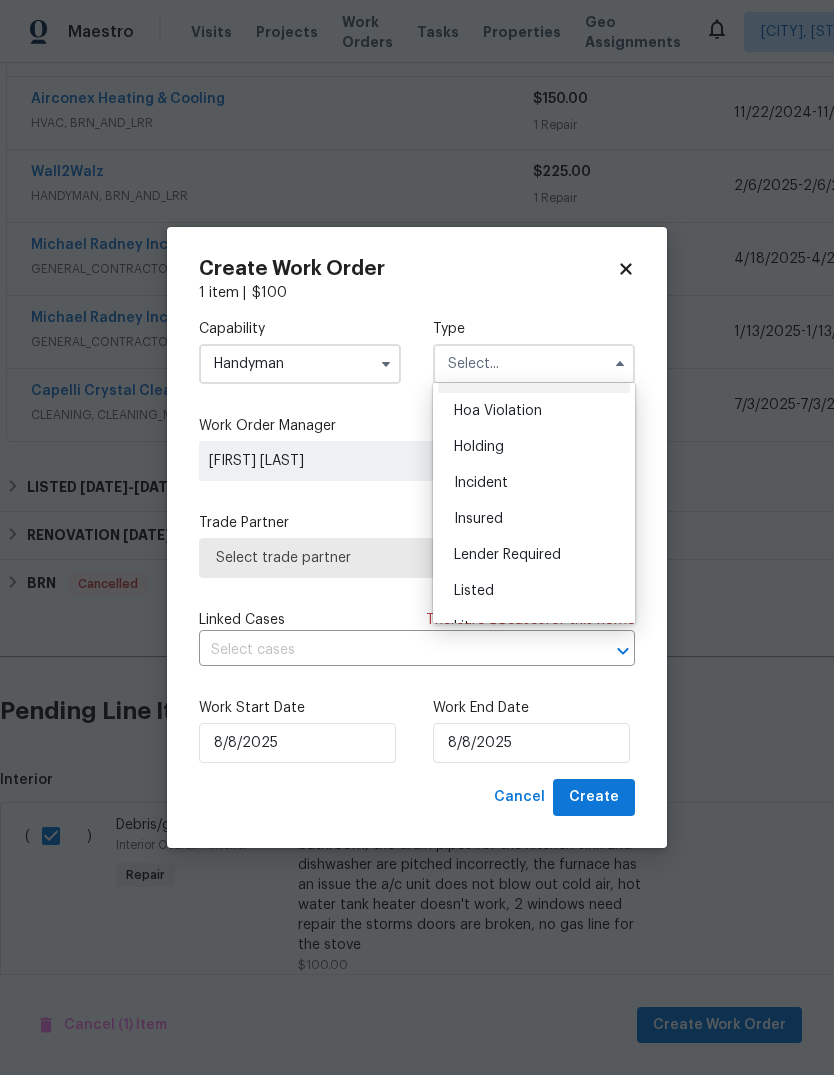 click on "Listed" at bounding box center [534, 591] 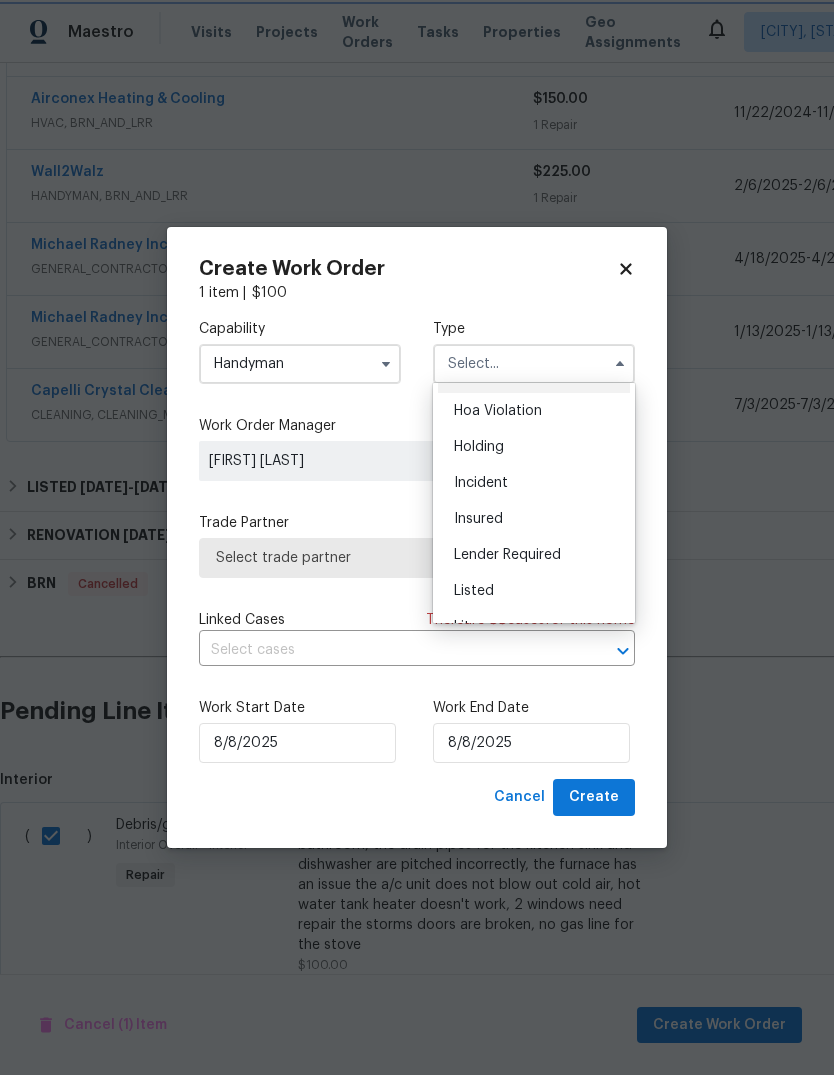 type on "Listed" 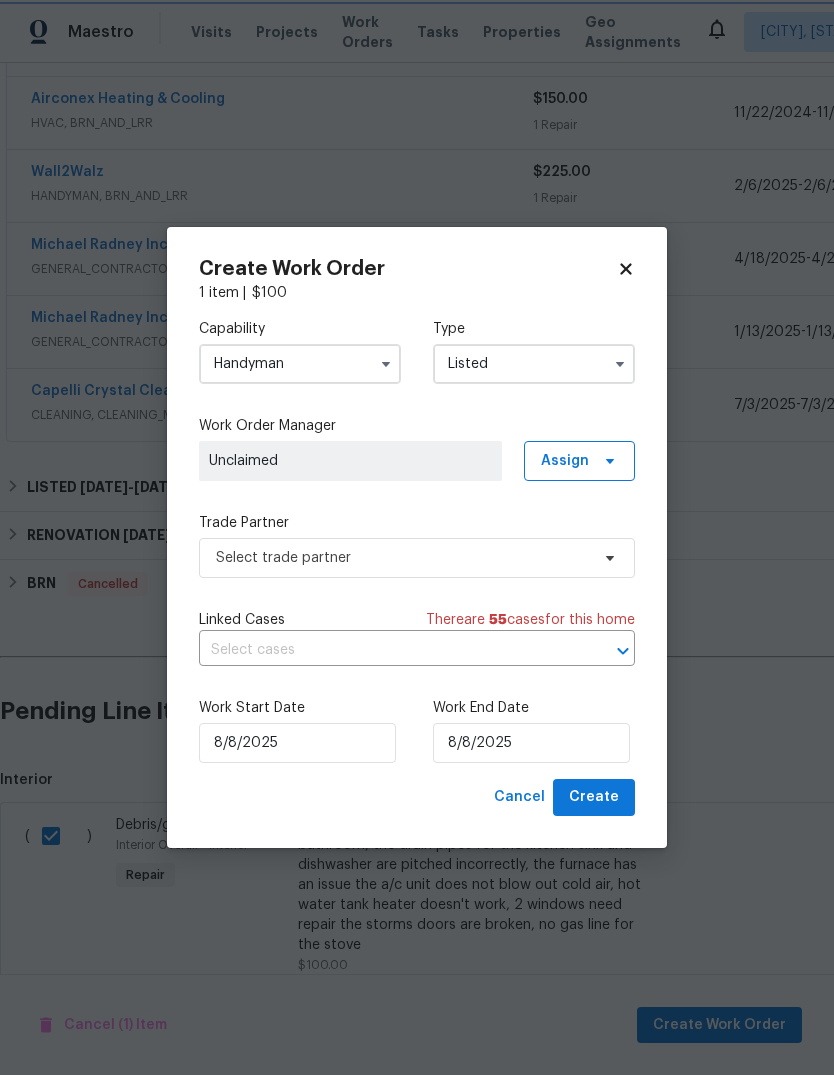 scroll, scrollTop: 0, scrollLeft: 0, axis: both 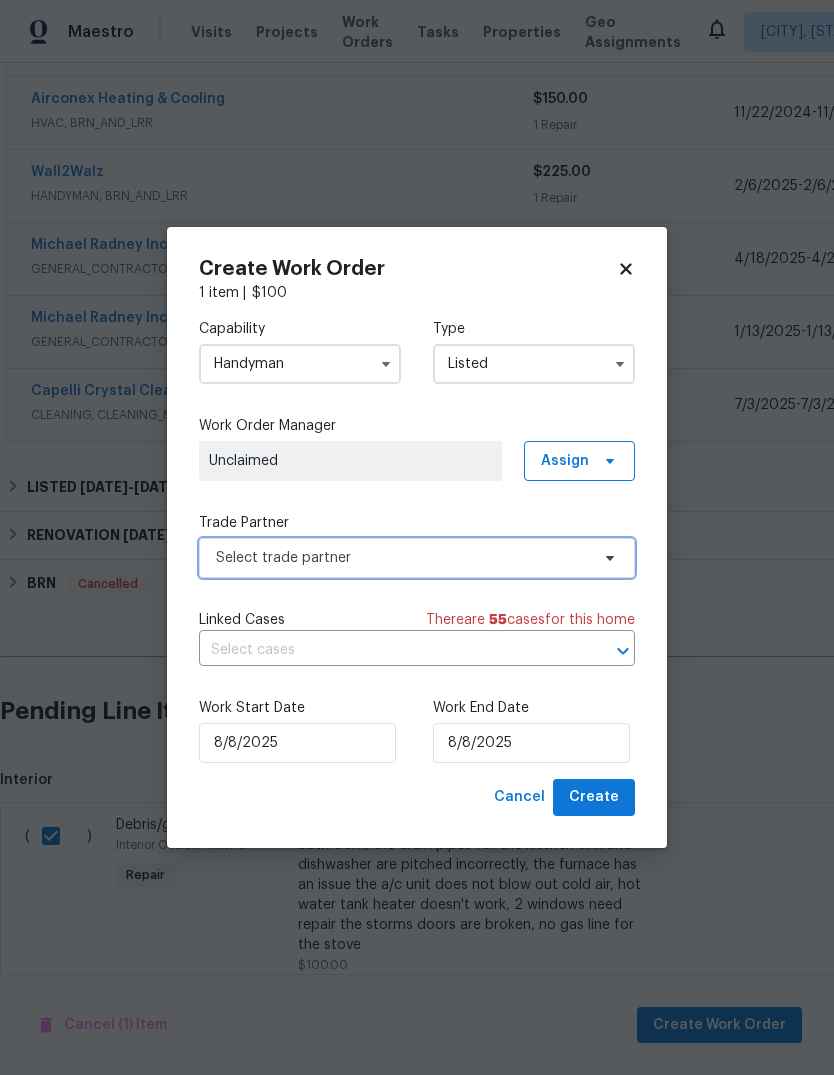 click on "Select trade partner" at bounding box center (402, 558) 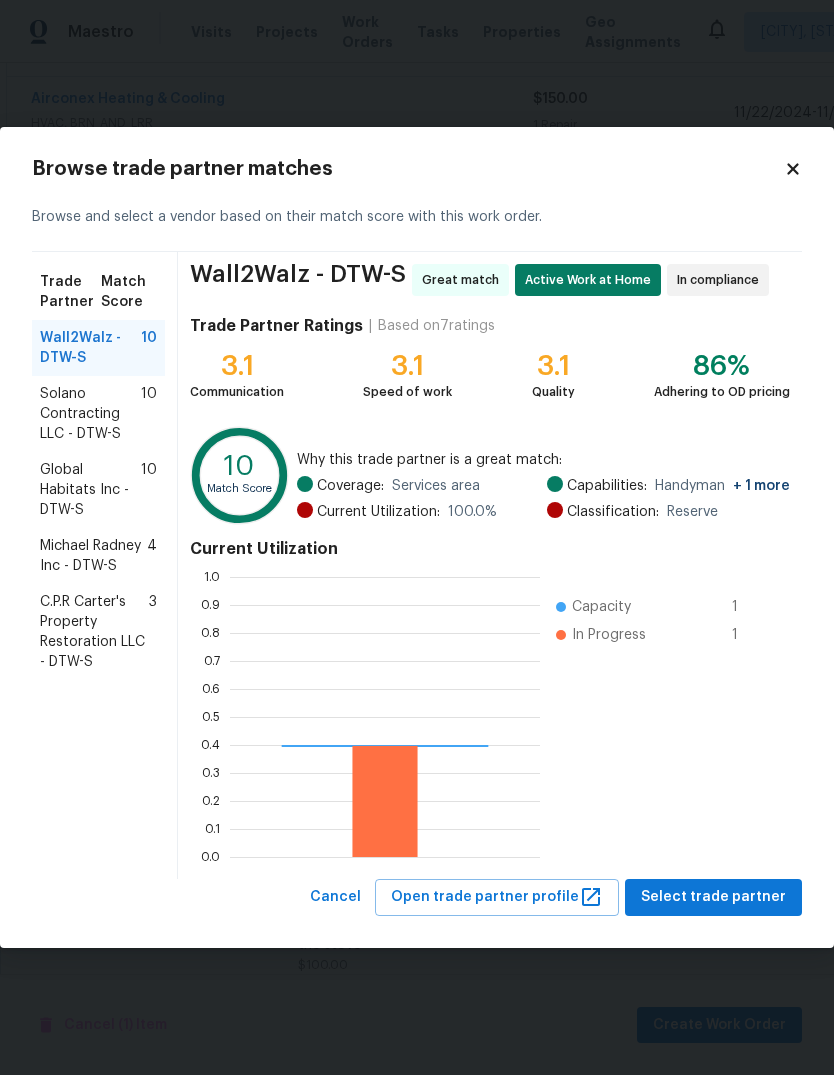 scroll, scrollTop: 2, scrollLeft: 2, axis: both 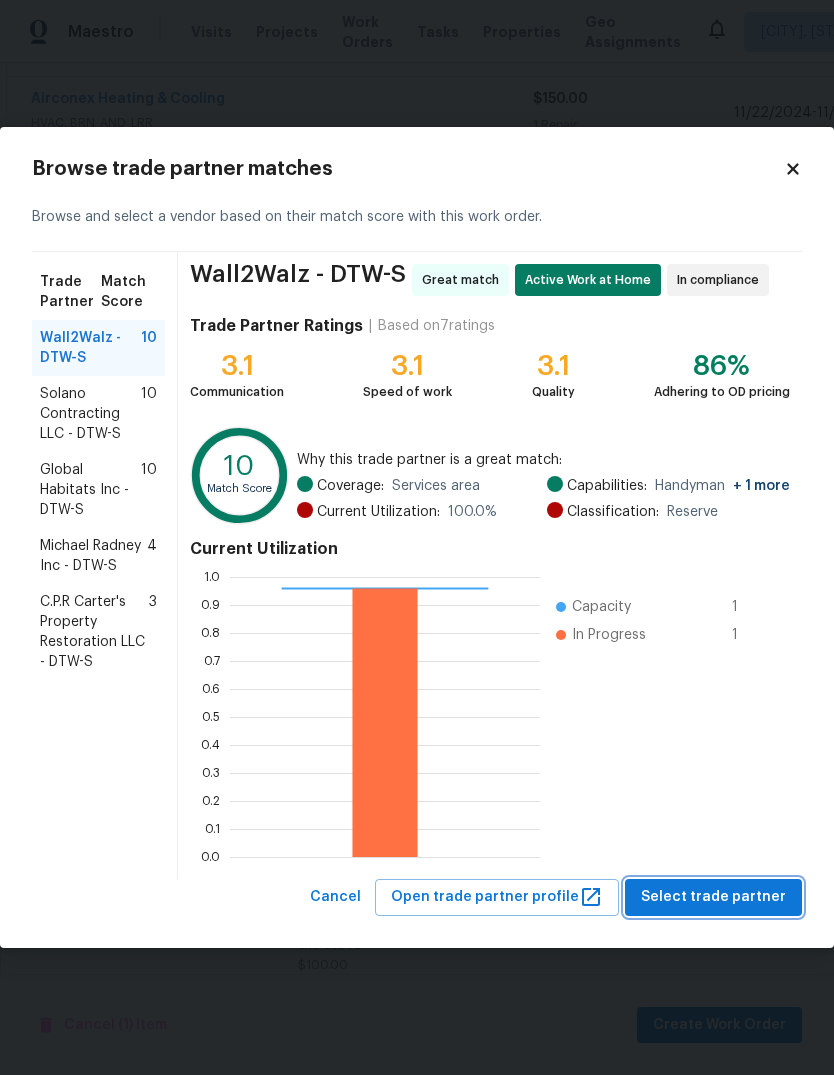 click on "Select trade partner" at bounding box center [713, 897] 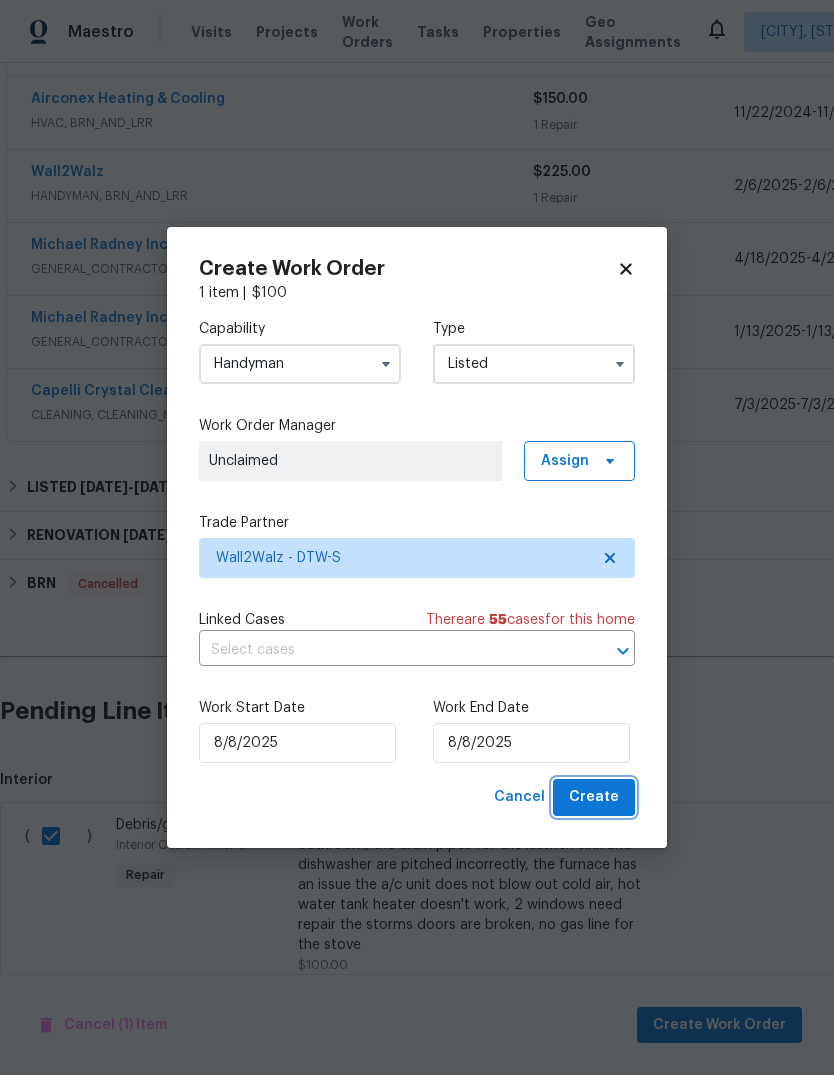 click on "Create" at bounding box center [594, 797] 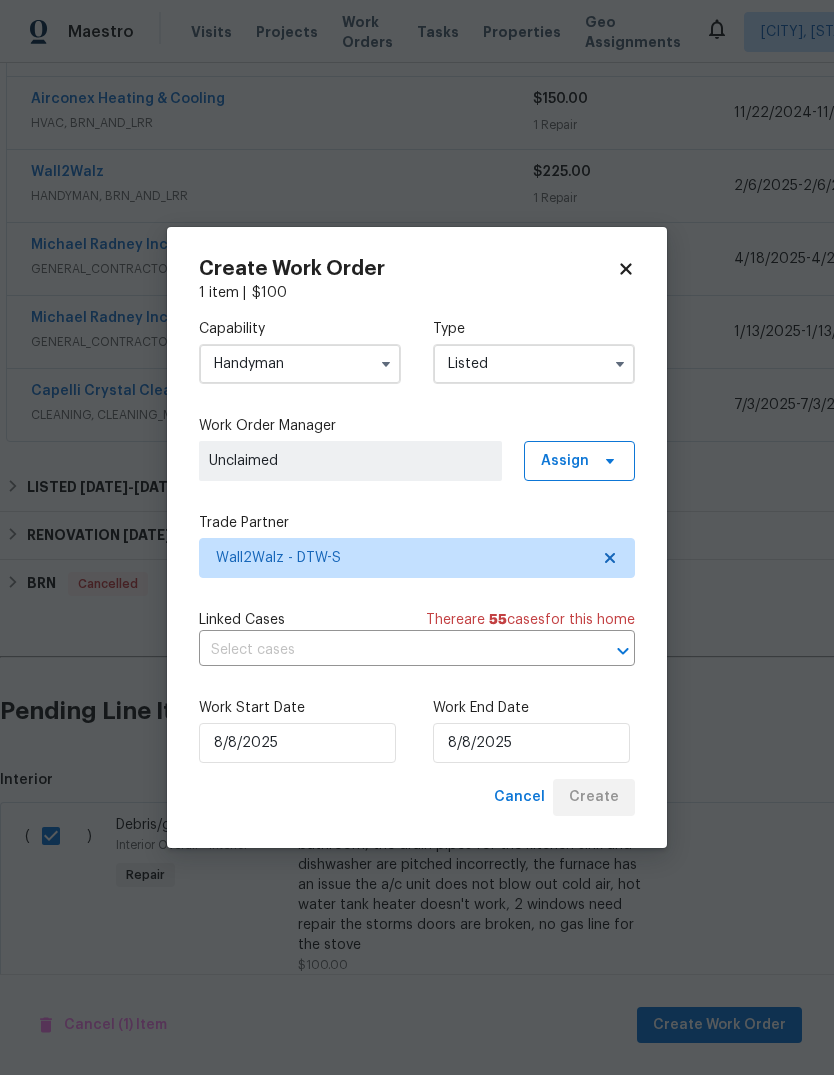 checkbox on "false" 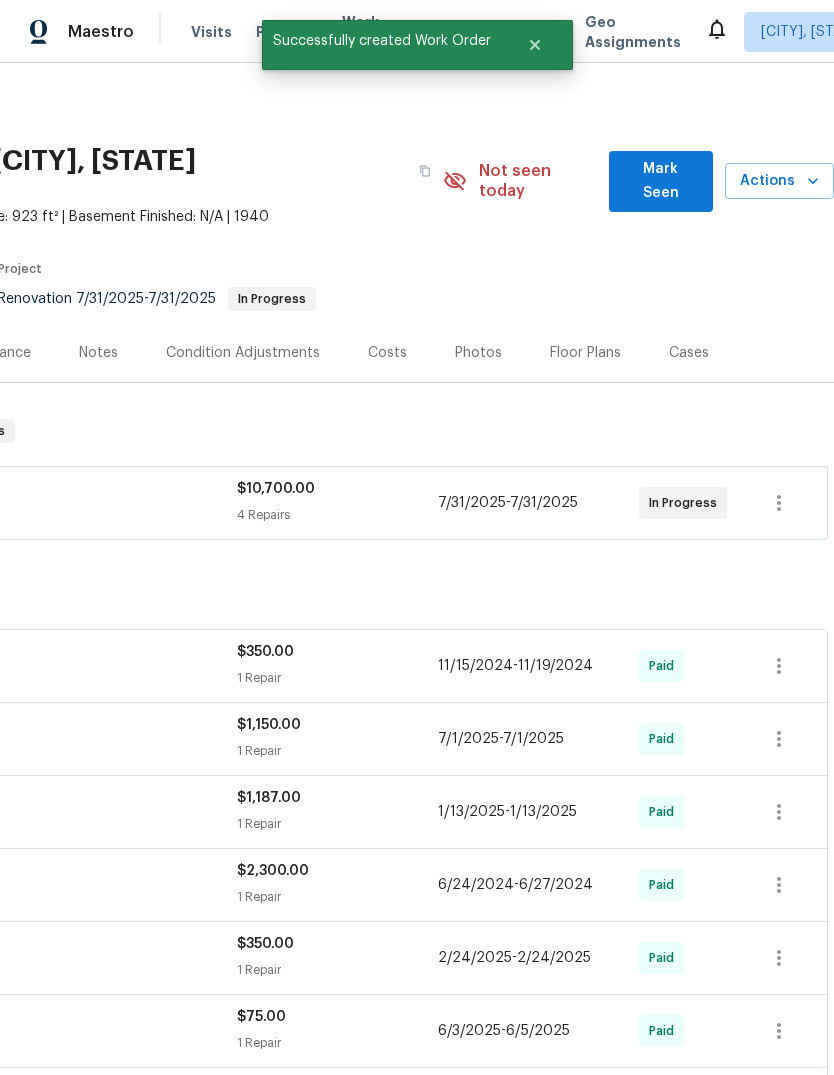 scroll, scrollTop: 0, scrollLeft: 296, axis: horizontal 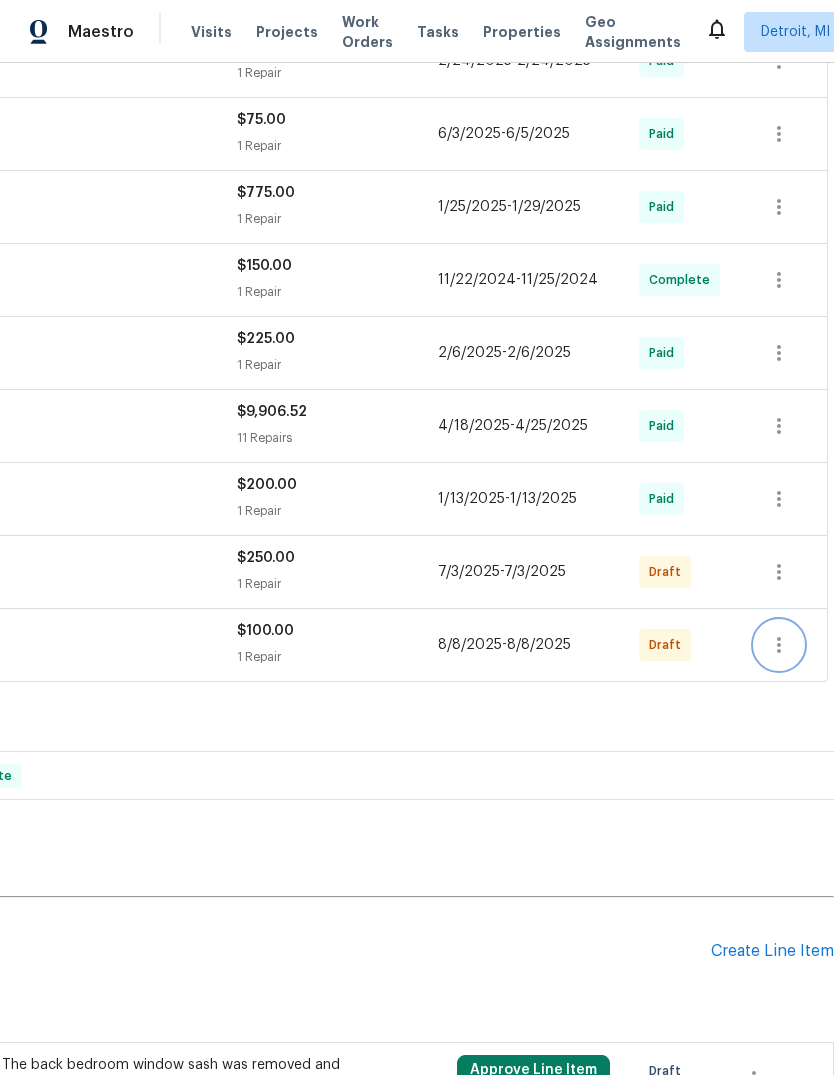 click 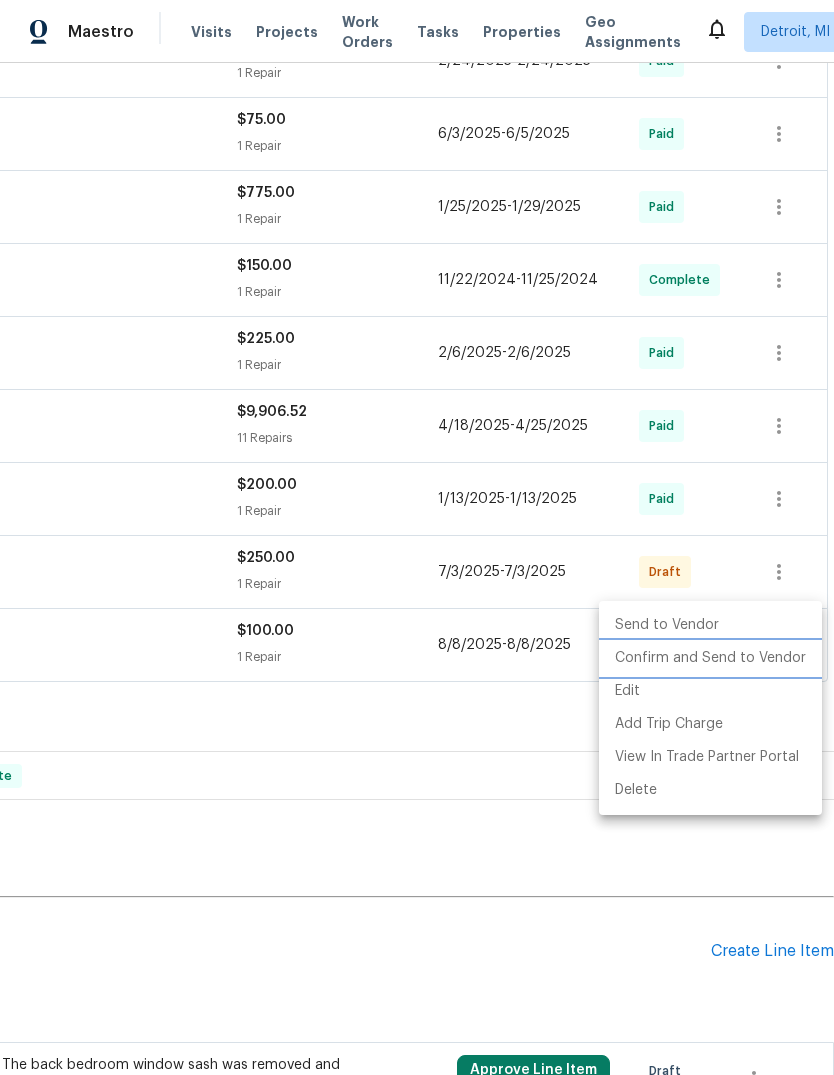 click on "Confirm and Send to Vendor" at bounding box center (710, 658) 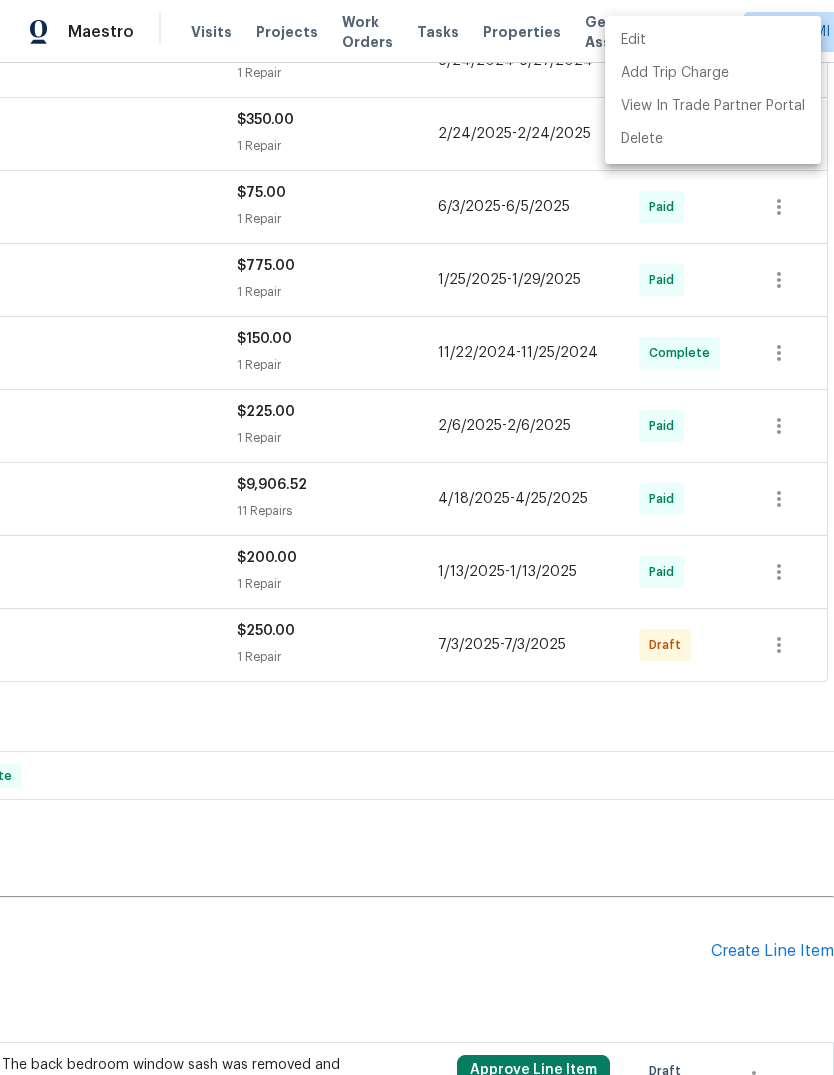 click at bounding box center [417, 537] 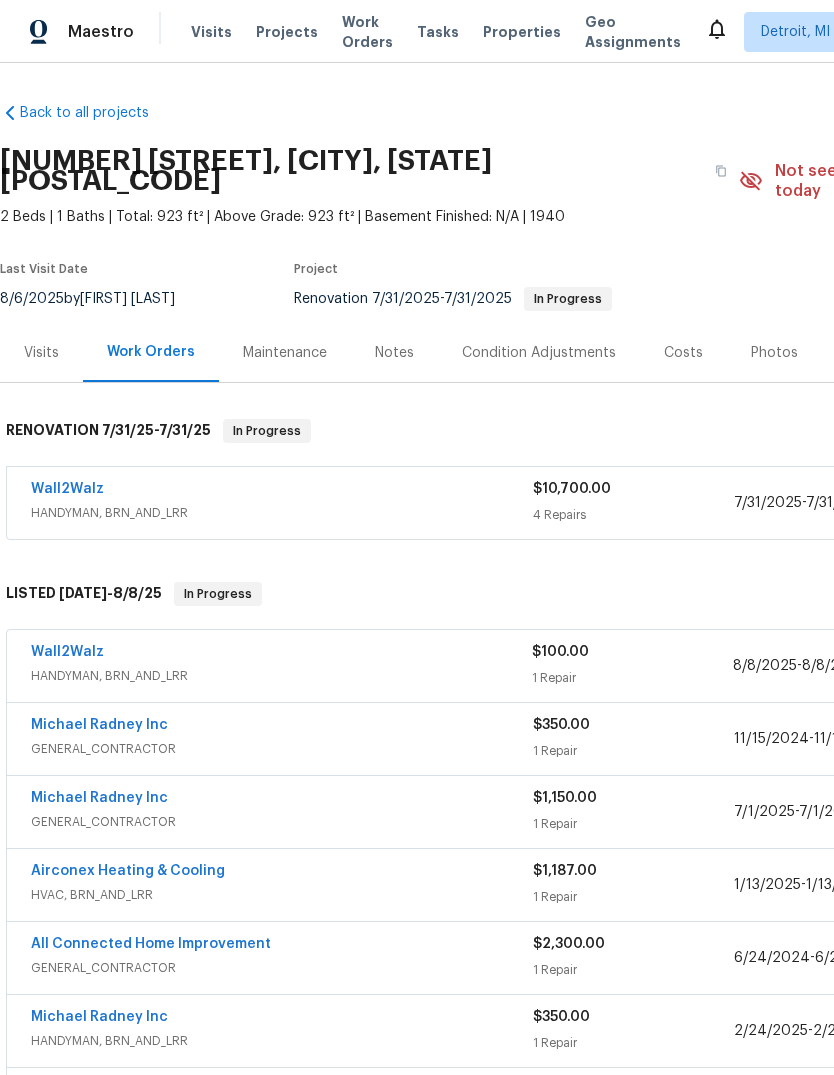 scroll, scrollTop: 0, scrollLeft: 0, axis: both 